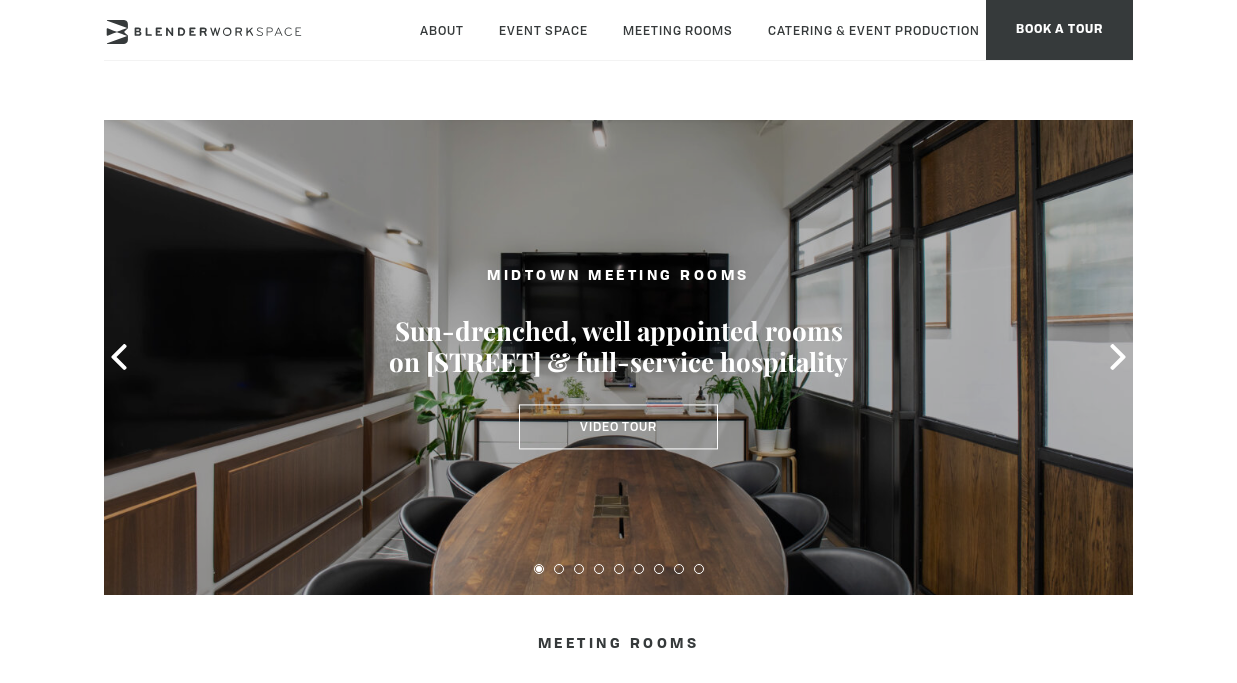 scroll, scrollTop: 0, scrollLeft: 0, axis: both 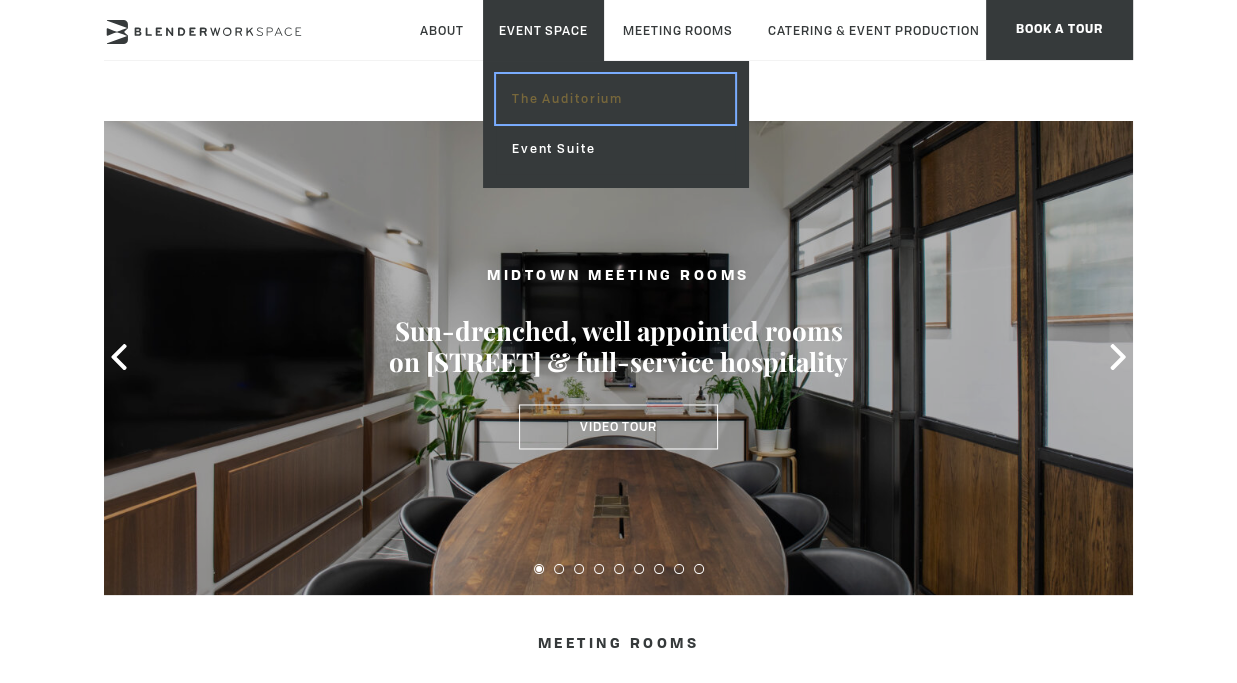click on "The Auditorium" at bounding box center [615, 99] 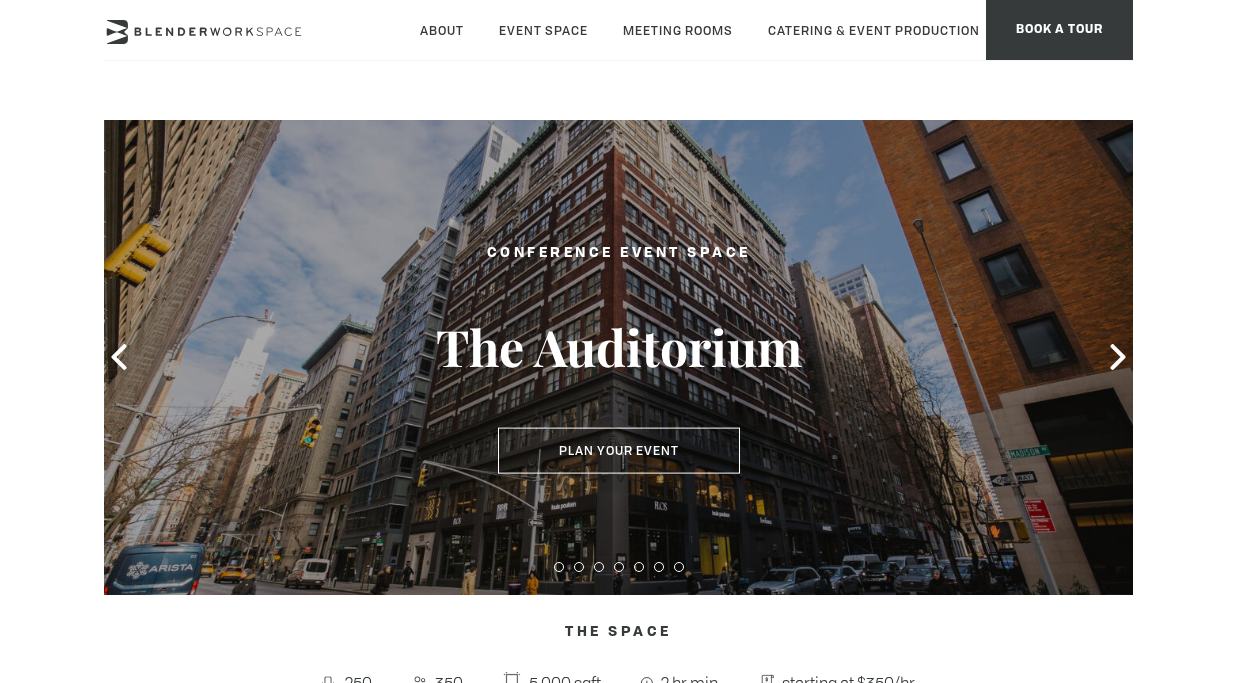 scroll, scrollTop: 0, scrollLeft: 0, axis: both 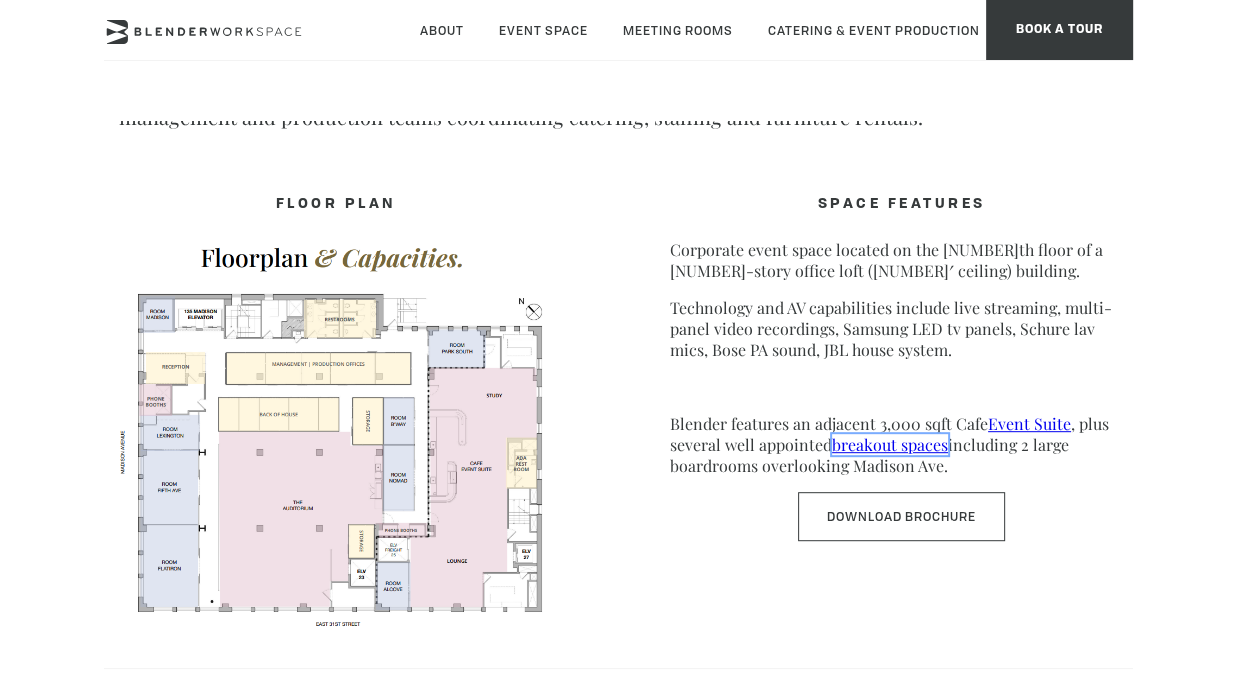 click on "breakout spaces" at bounding box center [890, 444] 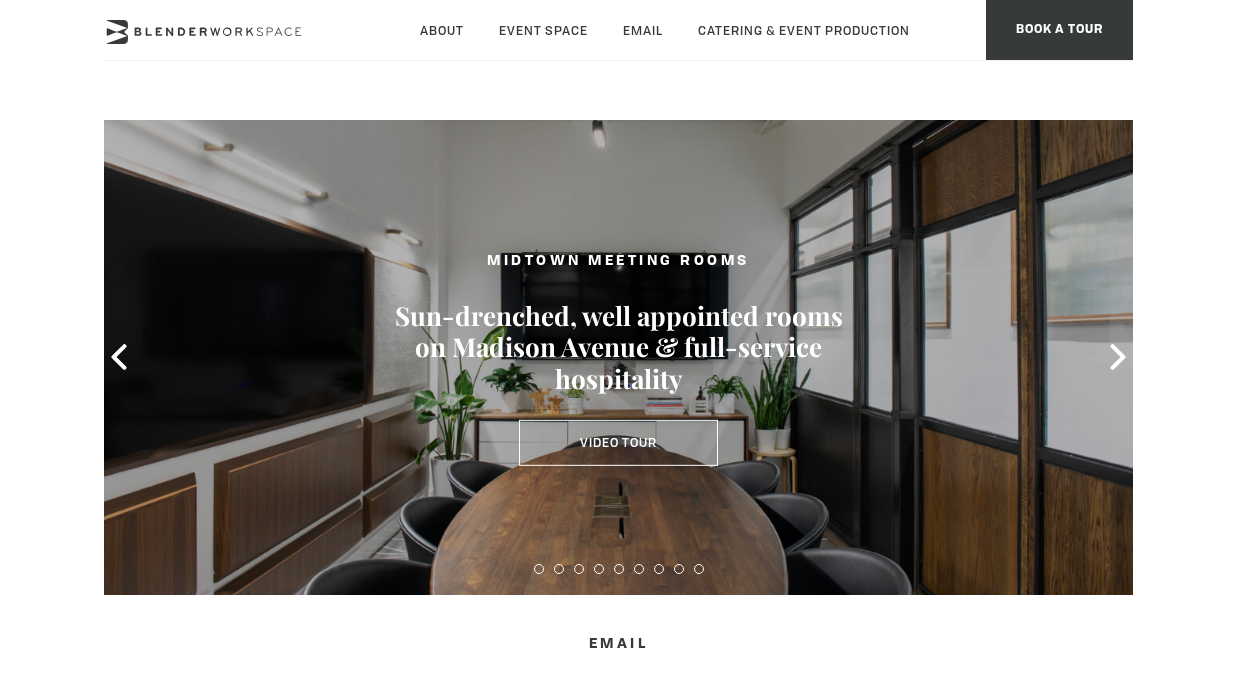scroll, scrollTop: 0, scrollLeft: 0, axis: both 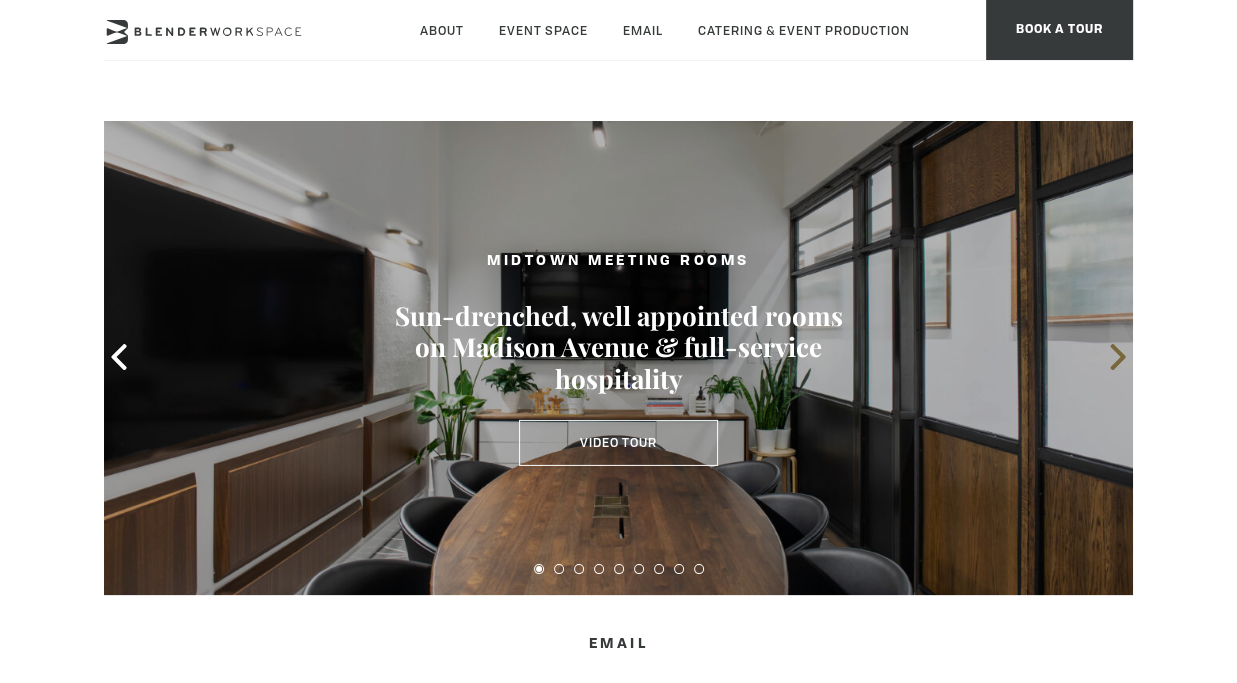 click 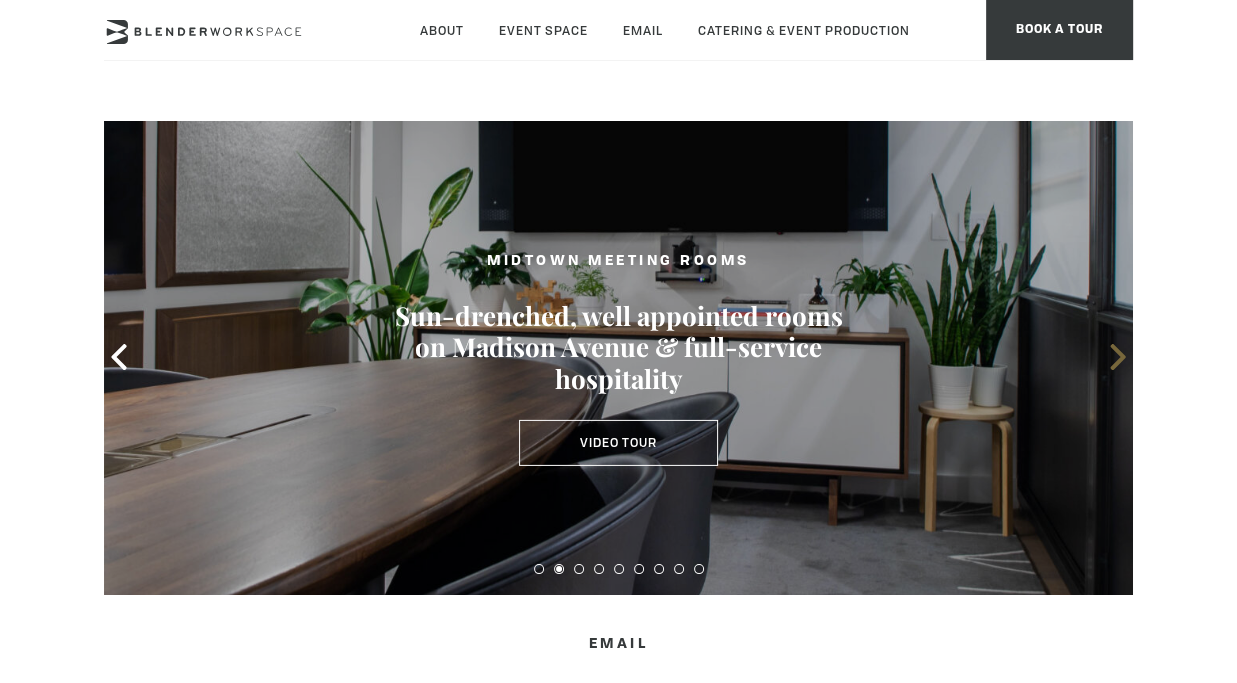 click 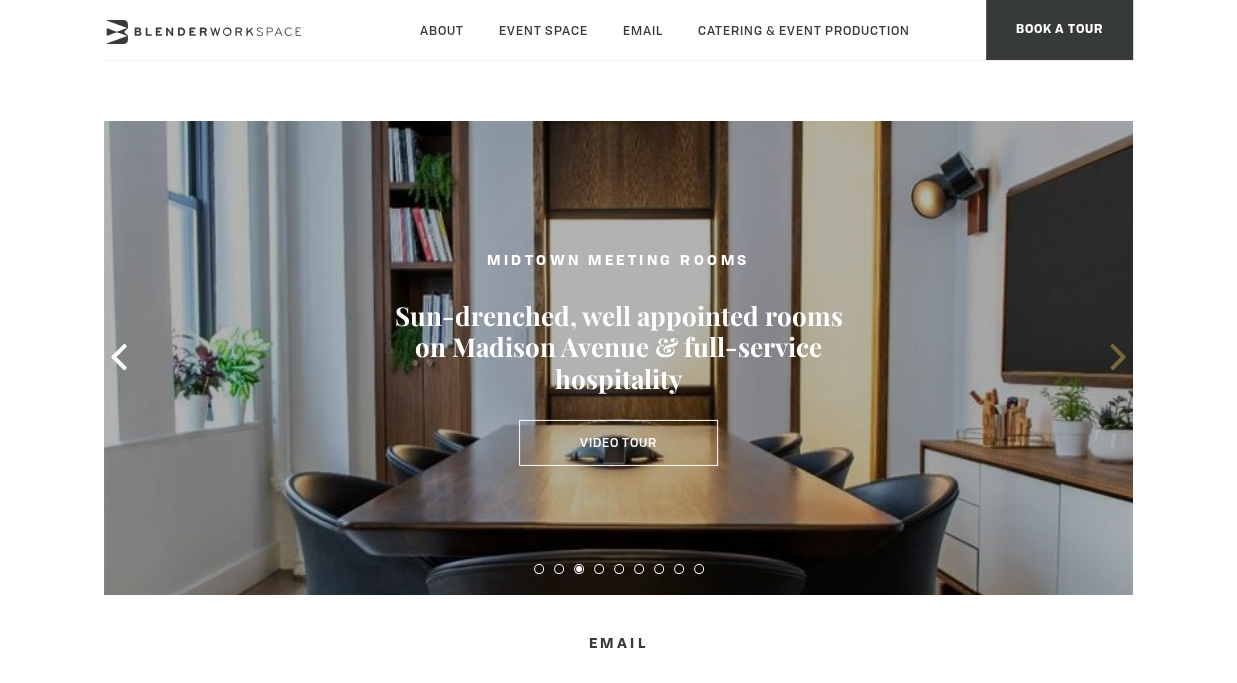 click 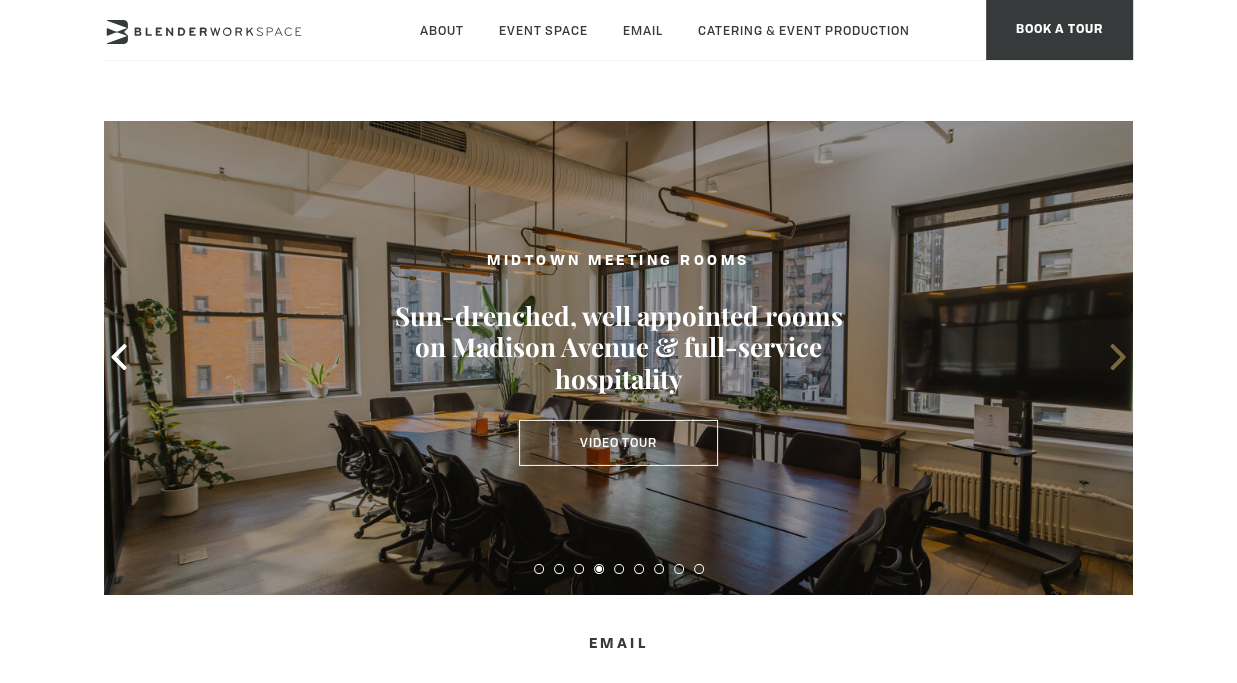 click 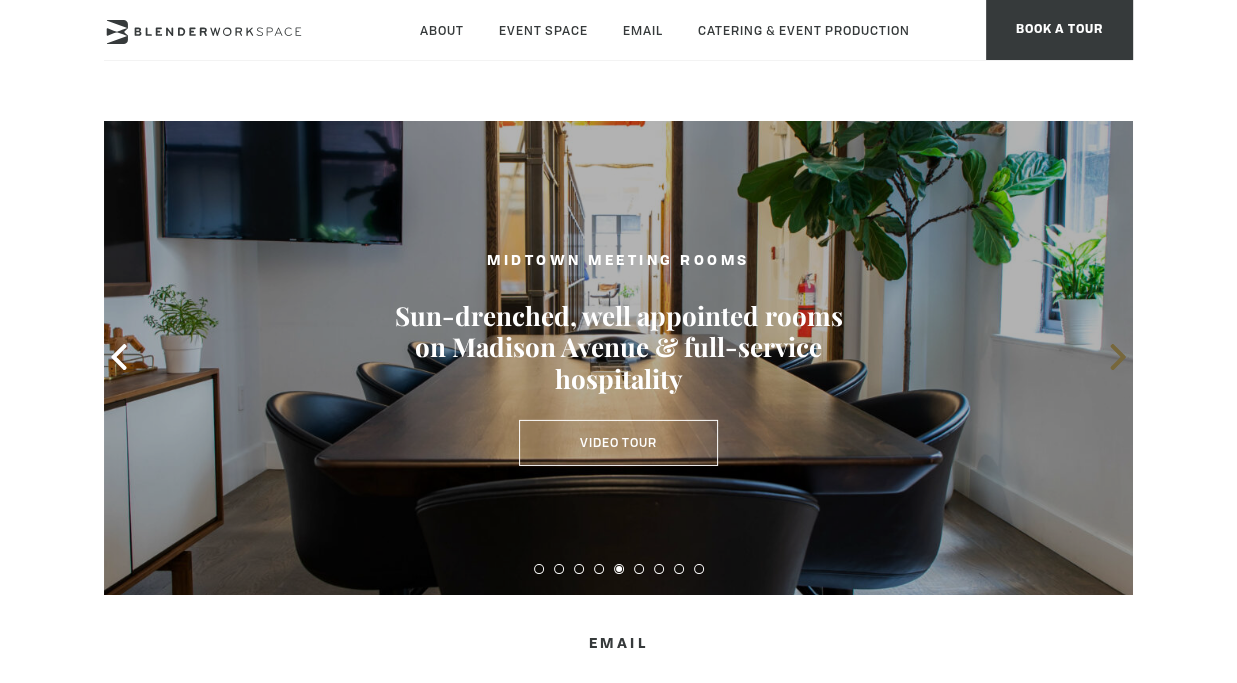 click 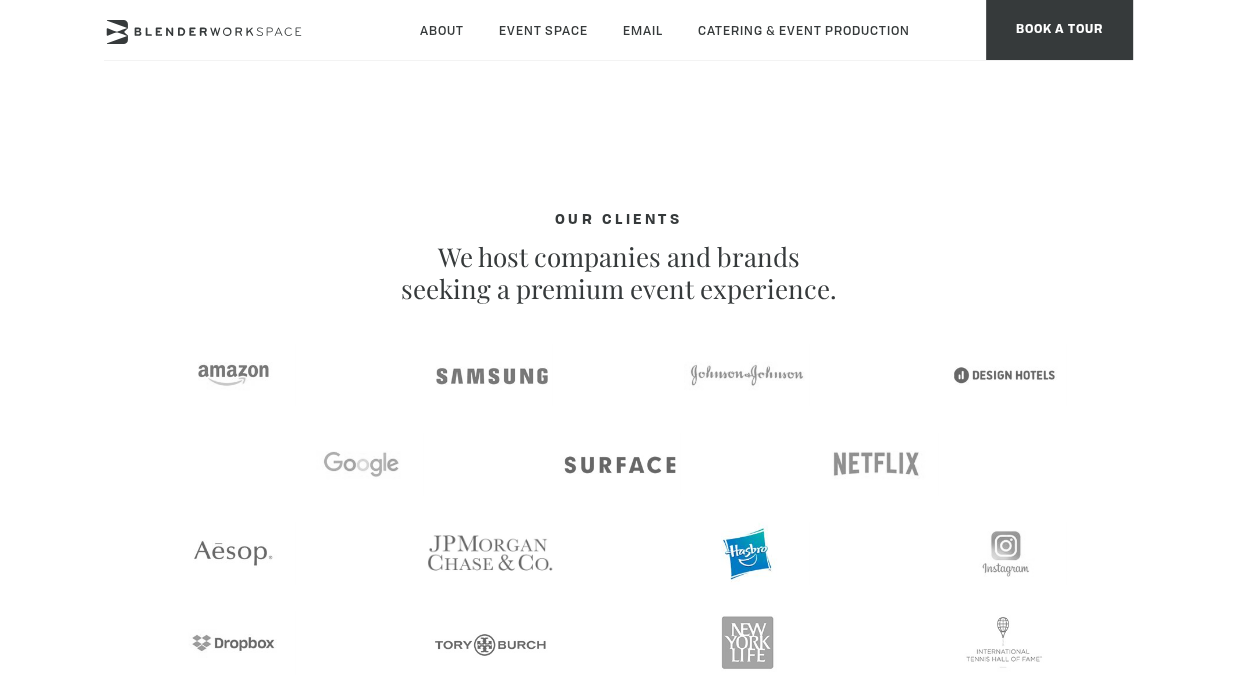 scroll, scrollTop: 2800, scrollLeft: 0, axis: vertical 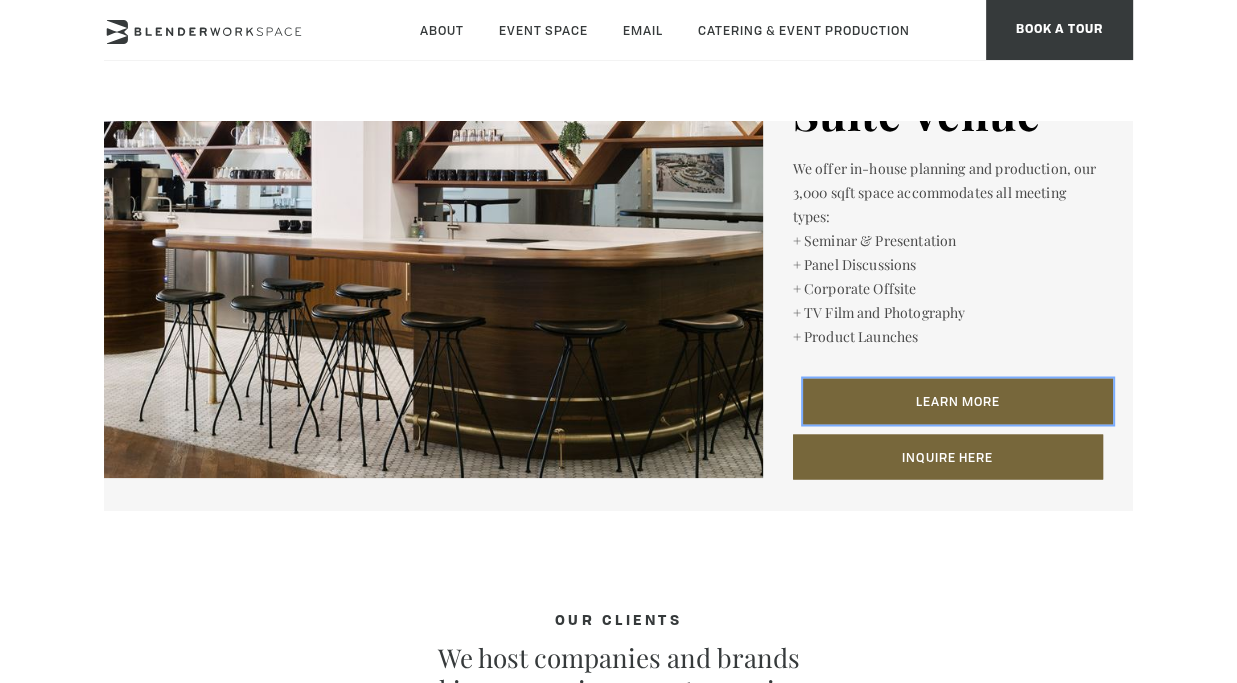 click on "Learn More" at bounding box center (958, 401) 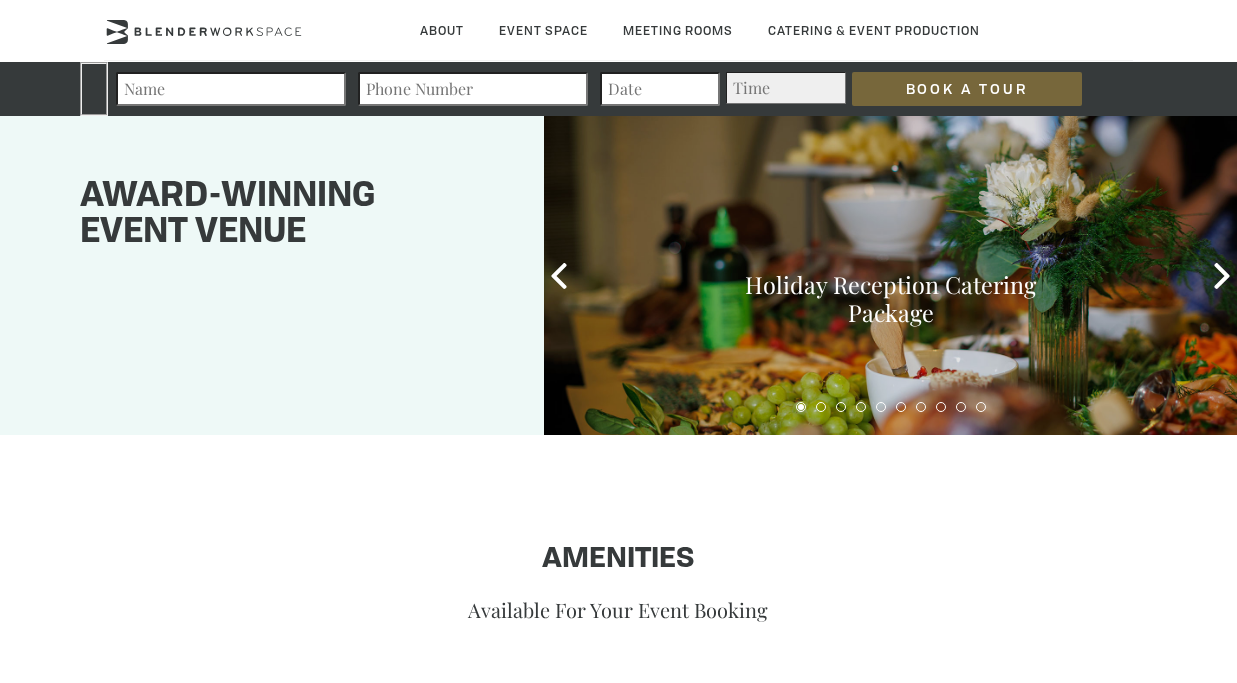 scroll, scrollTop: 0, scrollLeft: 0, axis: both 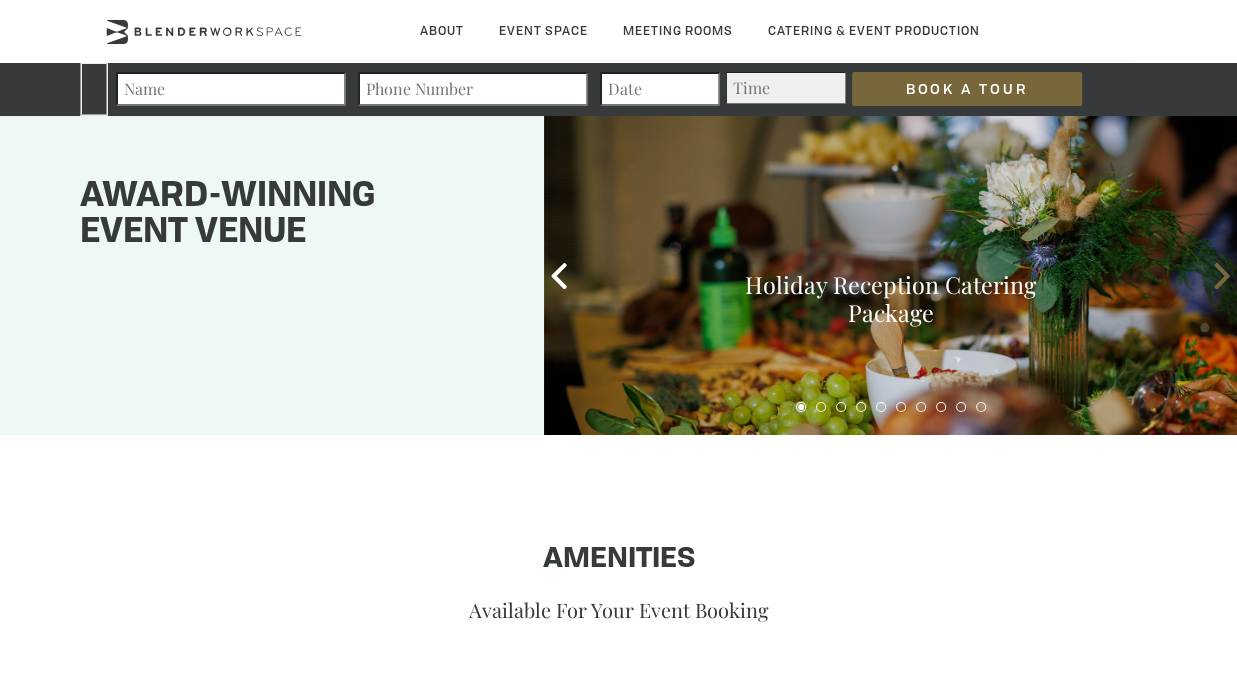 click 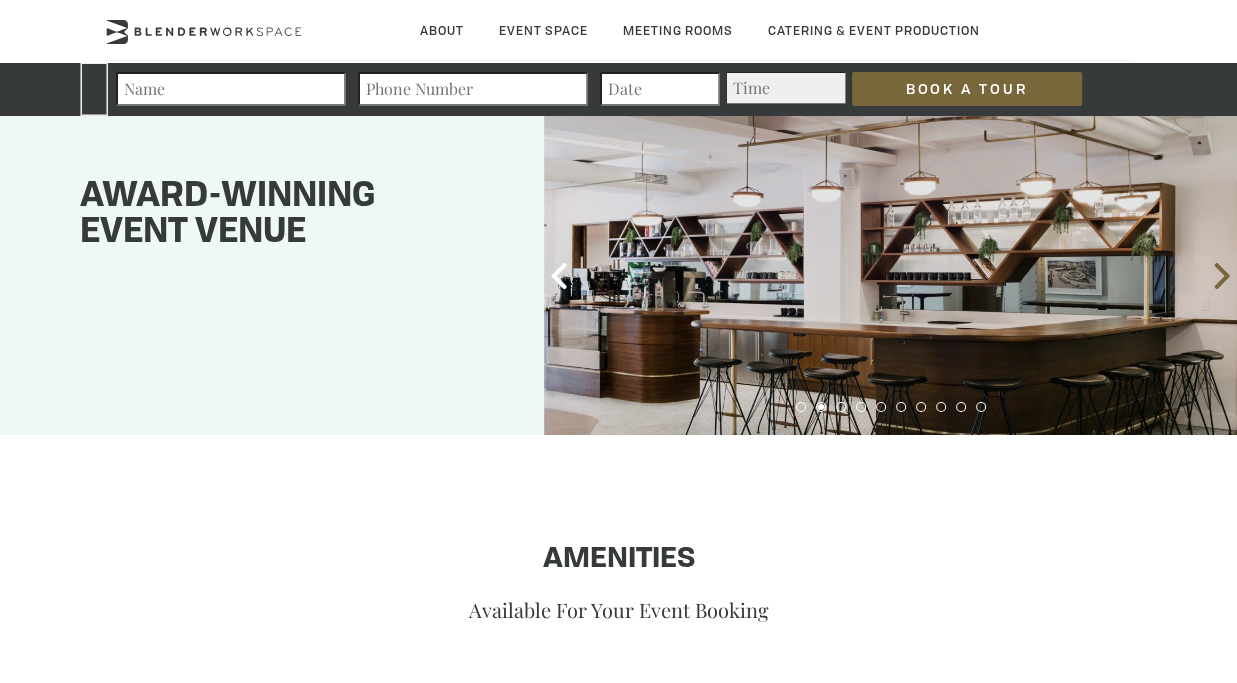 click 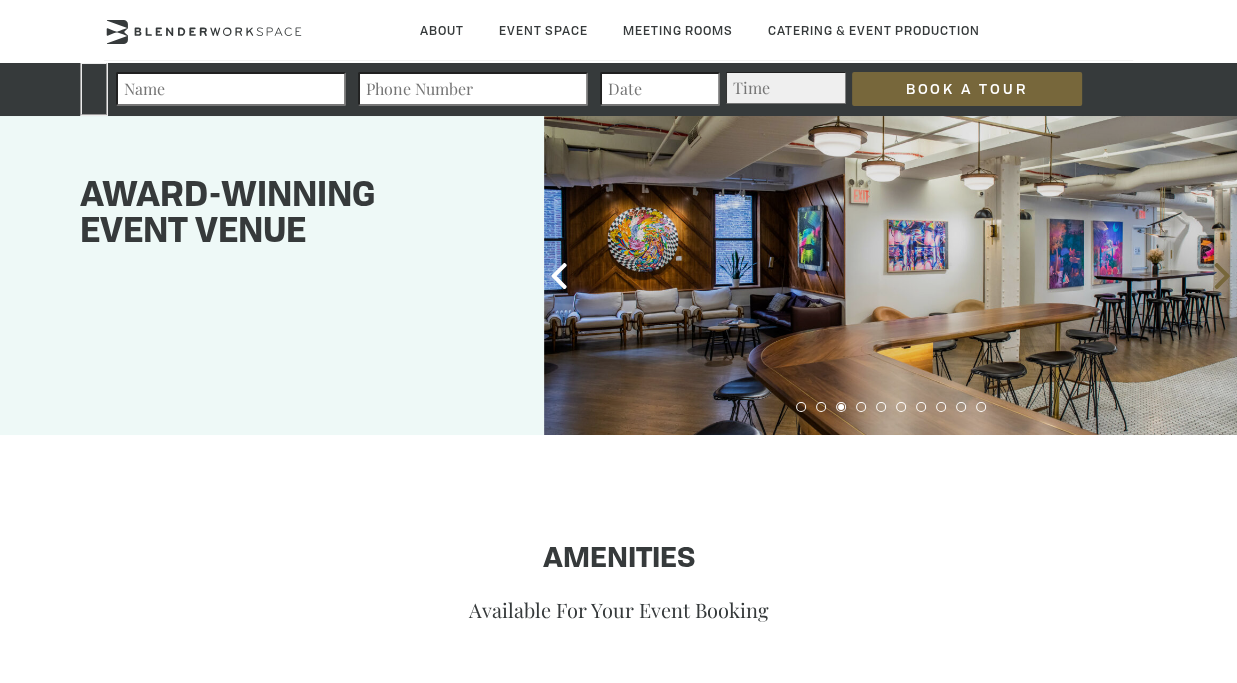 click 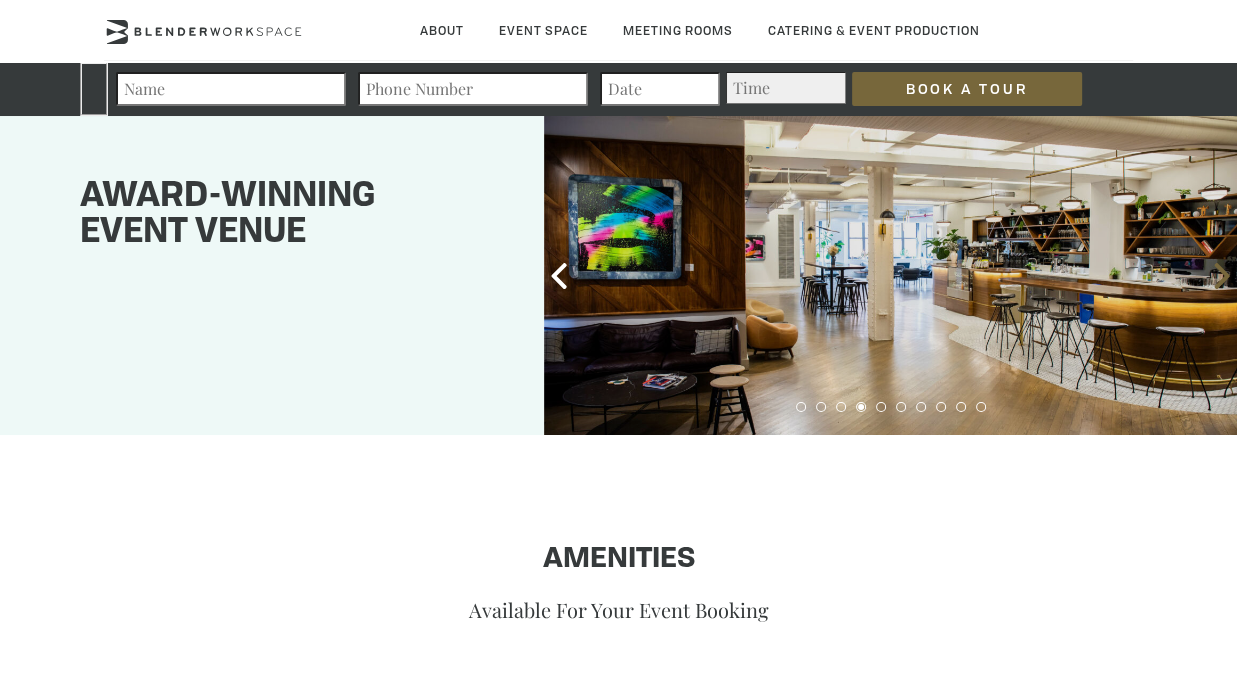 click 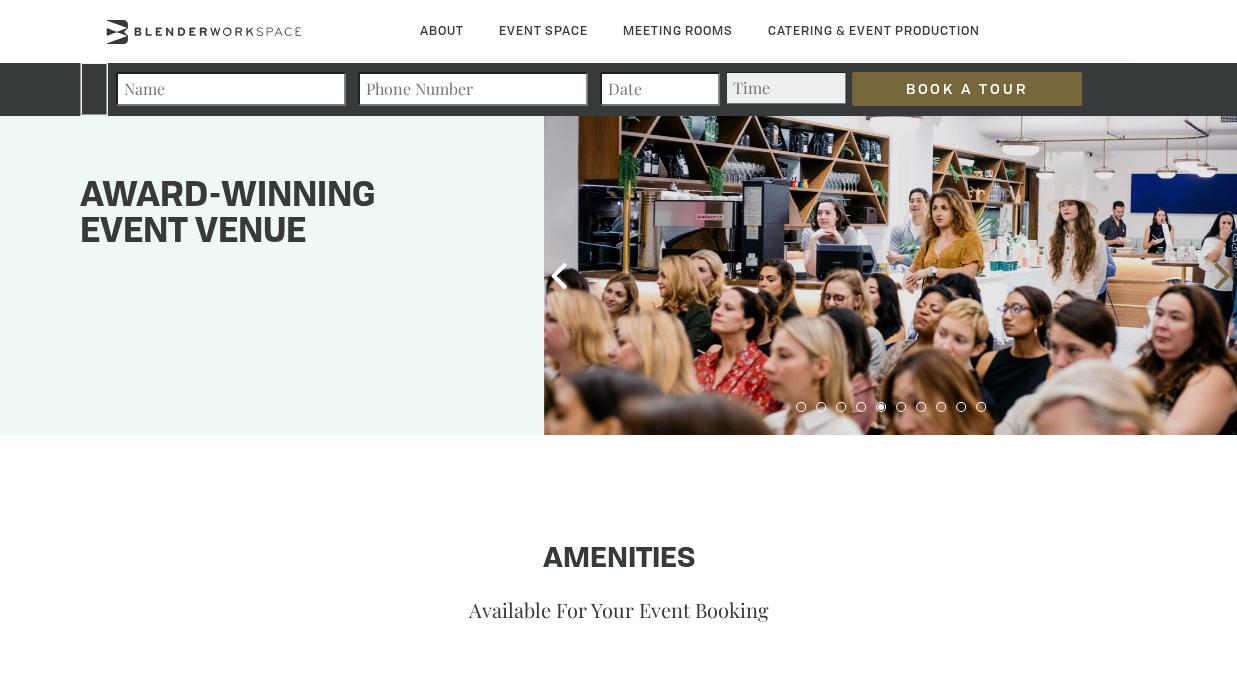 click 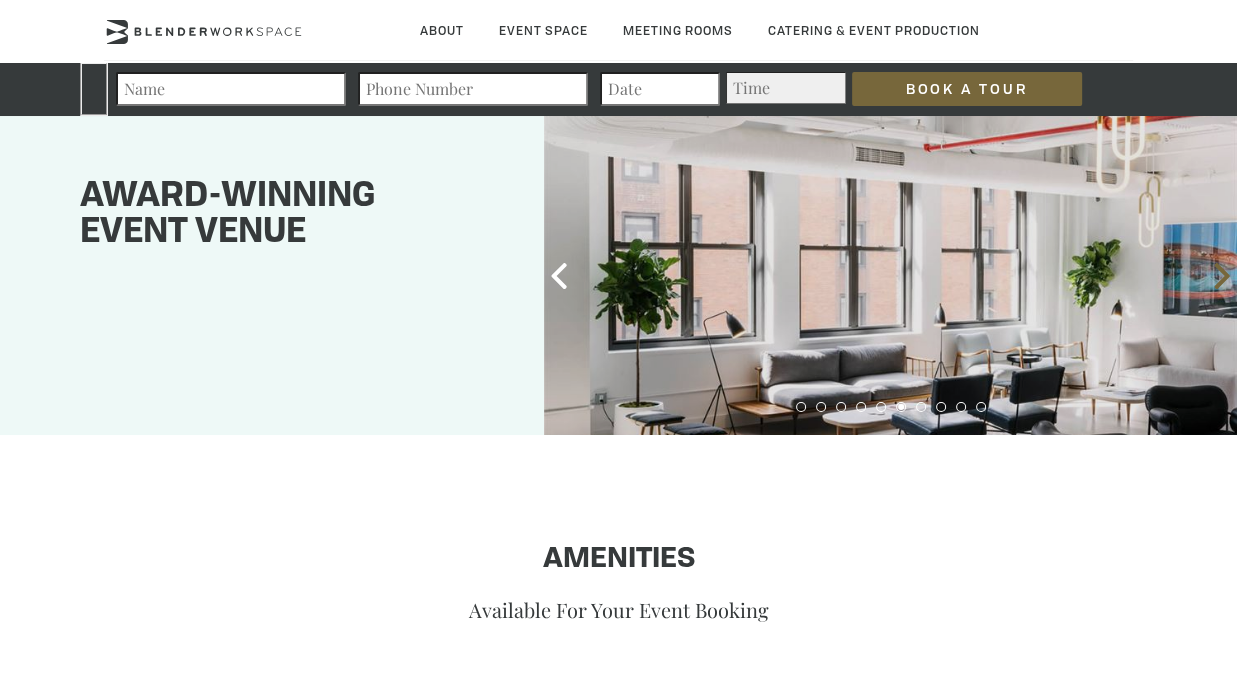click 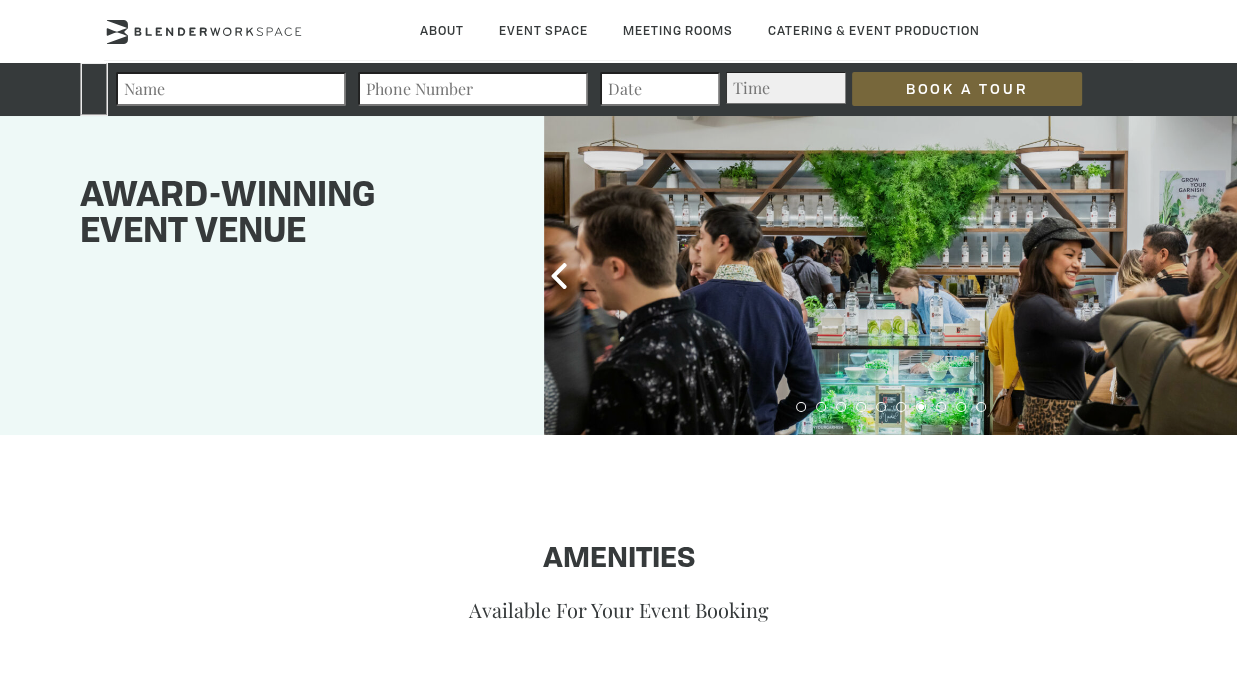 click 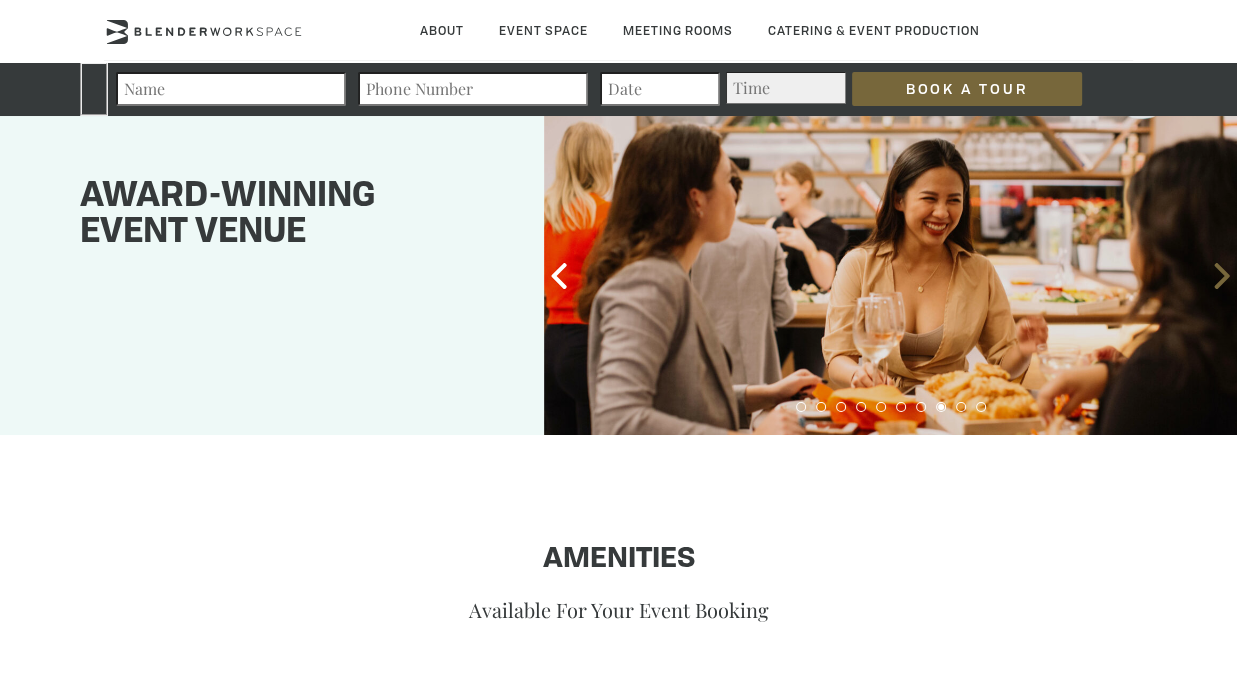 click 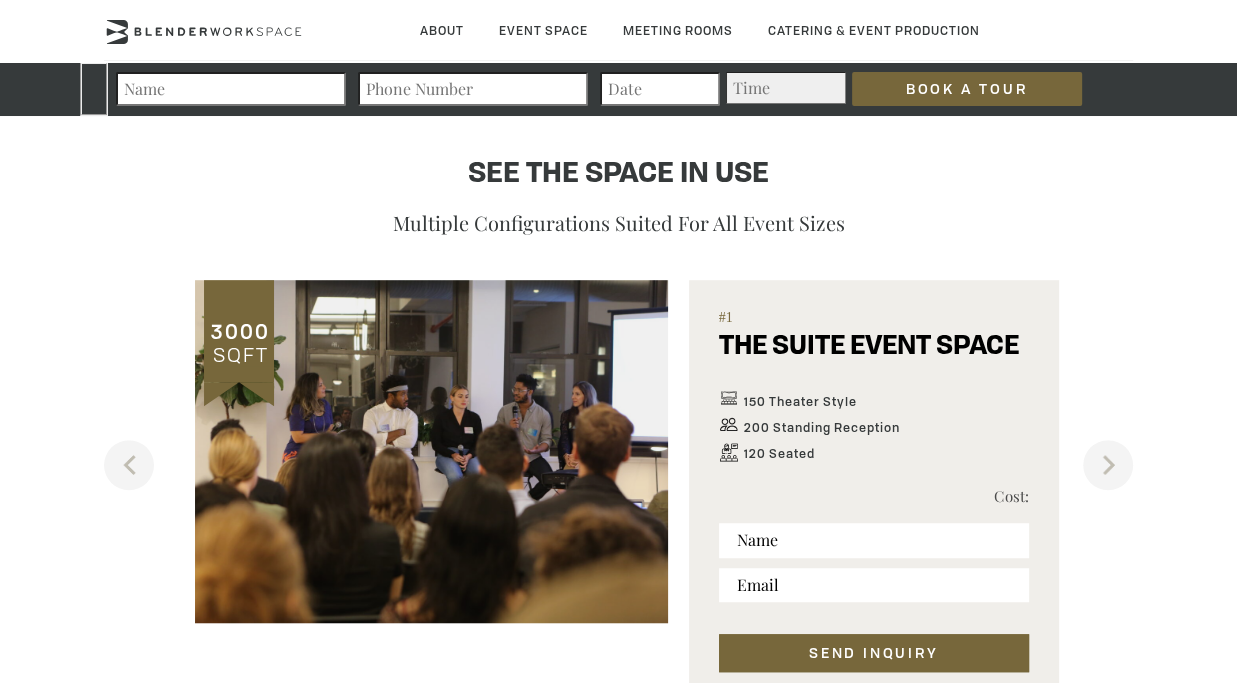 scroll, scrollTop: 1100, scrollLeft: 0, axis: vertical 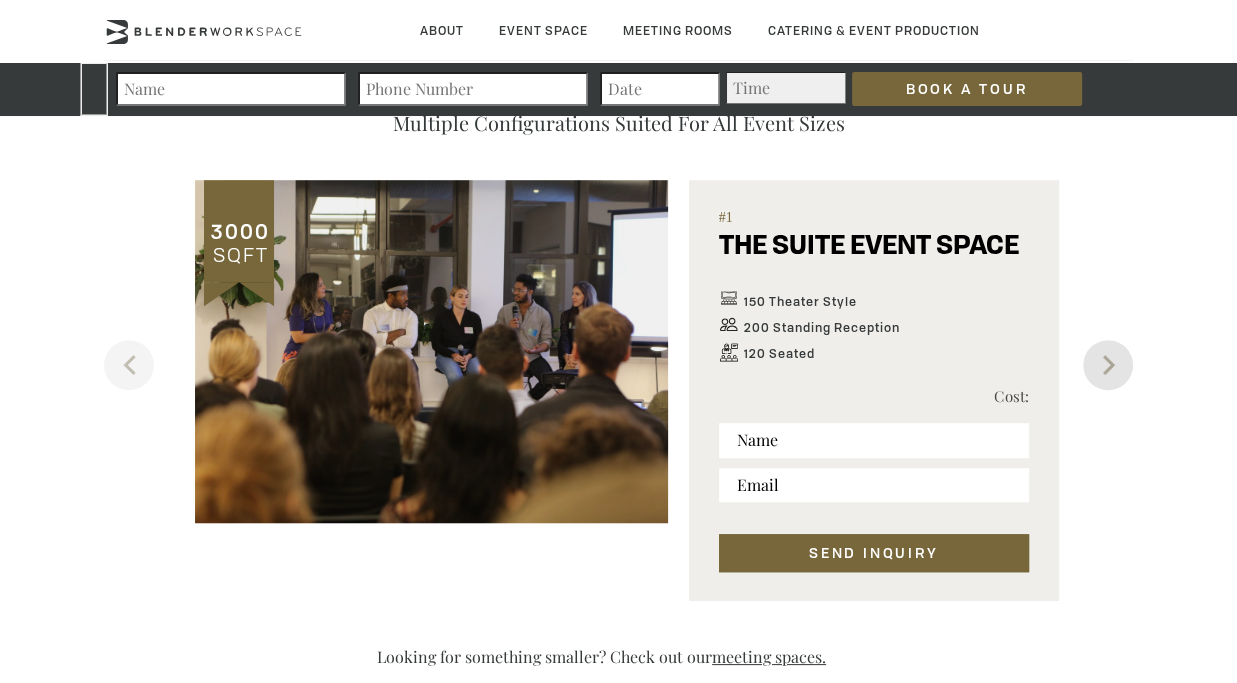 click on "Next" at bounding box center (1108, 365) 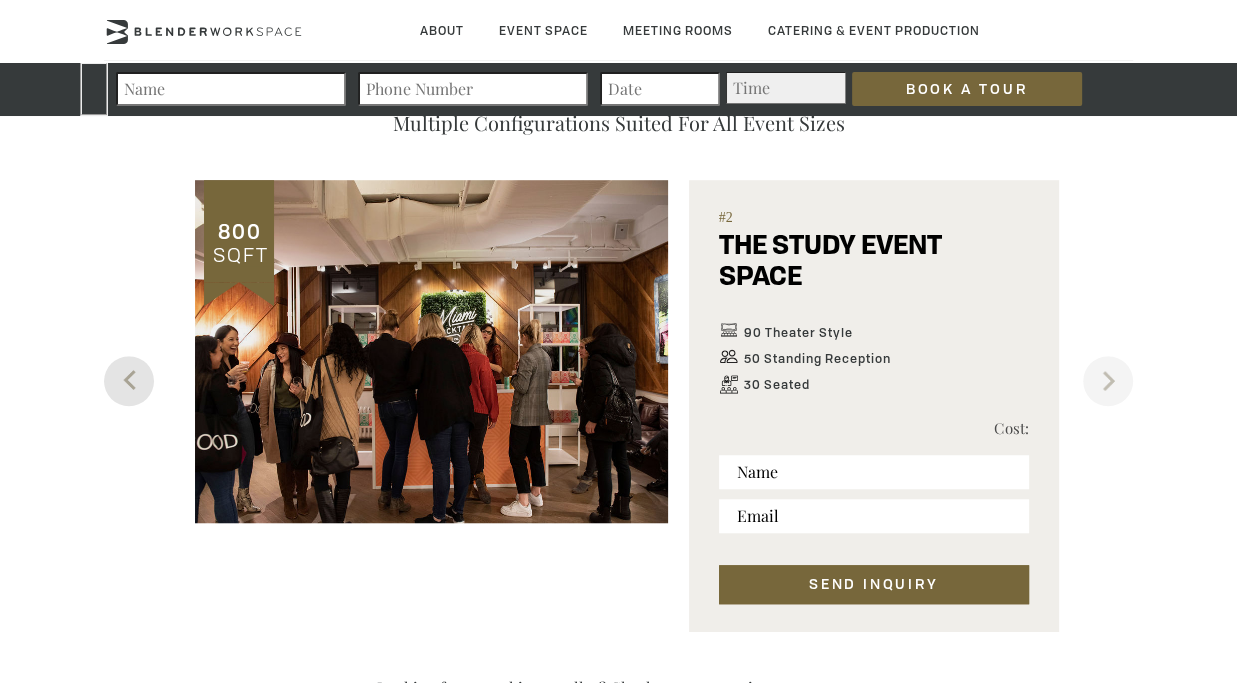 click on "Previous" at bounding box center [129, 381] 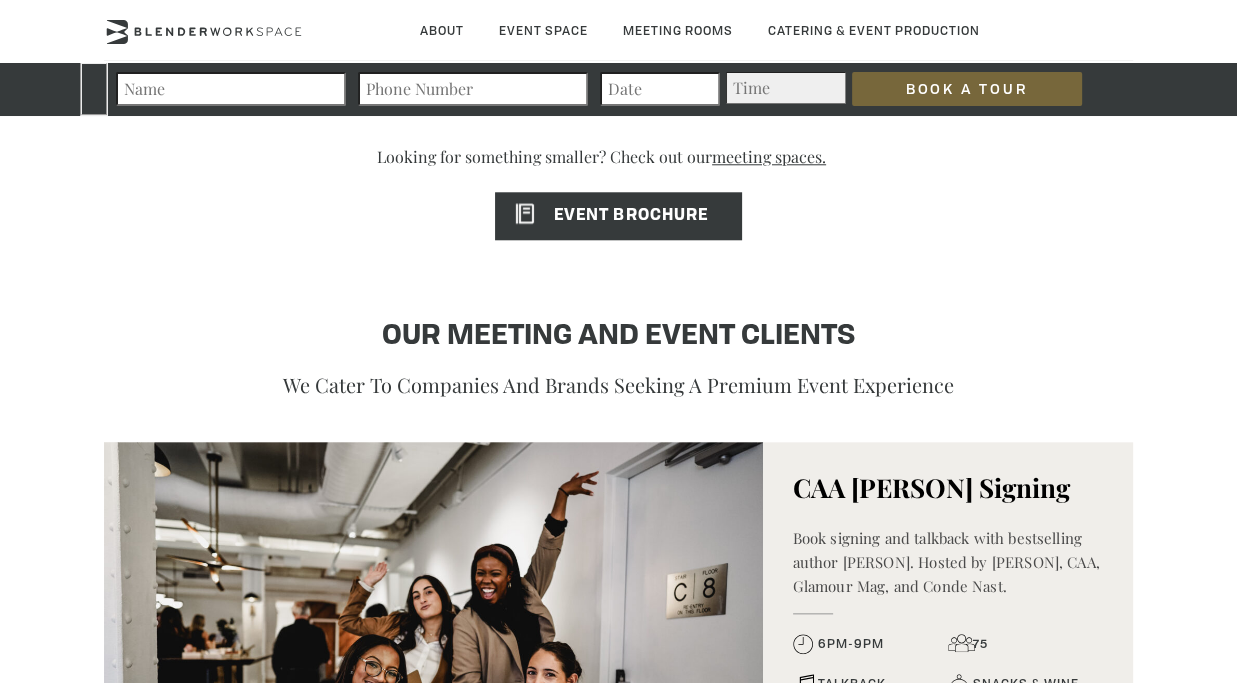 scroll, scrollTop: 1500, scrollLeft: 0, axis: vertical 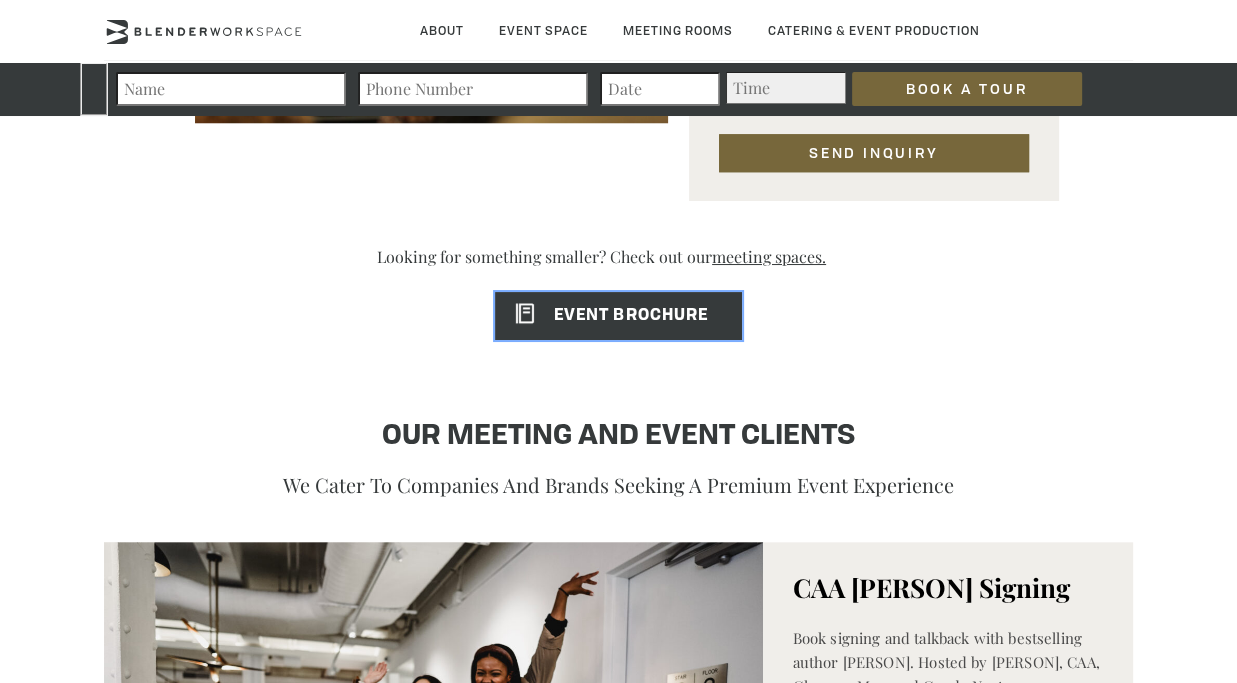 click on "EVENT BROCHURE" at bounding box center (601, 316) 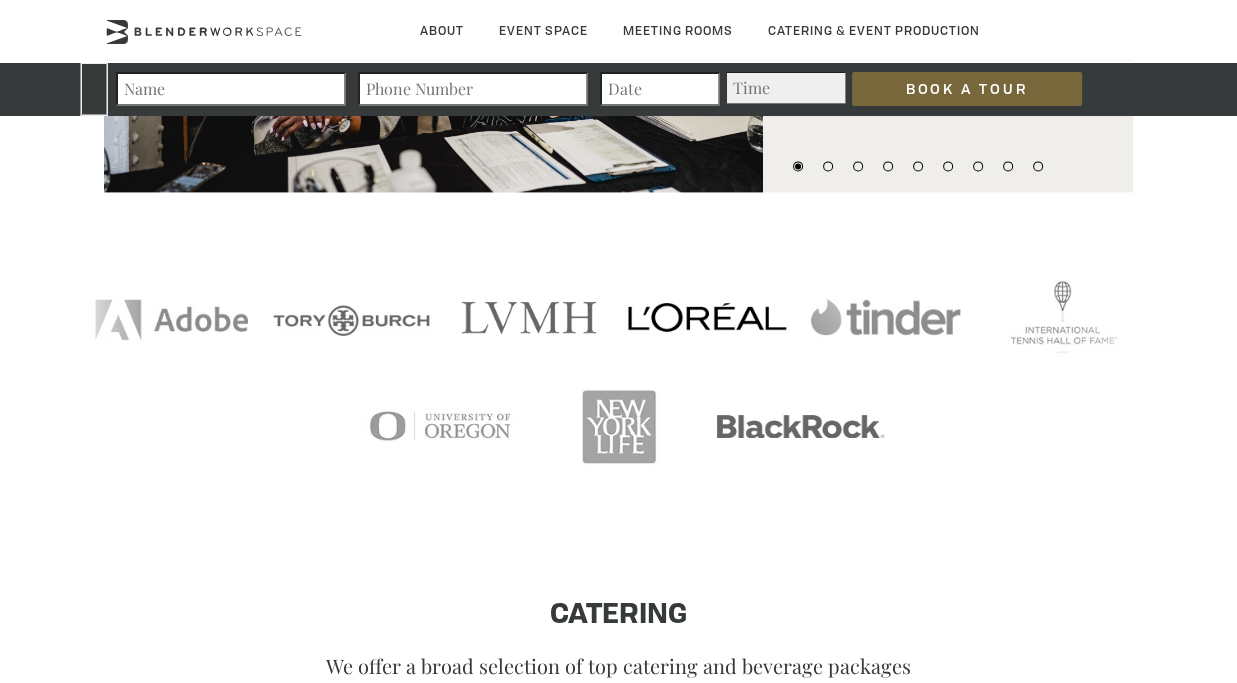 scroll, scrollTop: 1900, scrollLeft: 0, axis: vertical 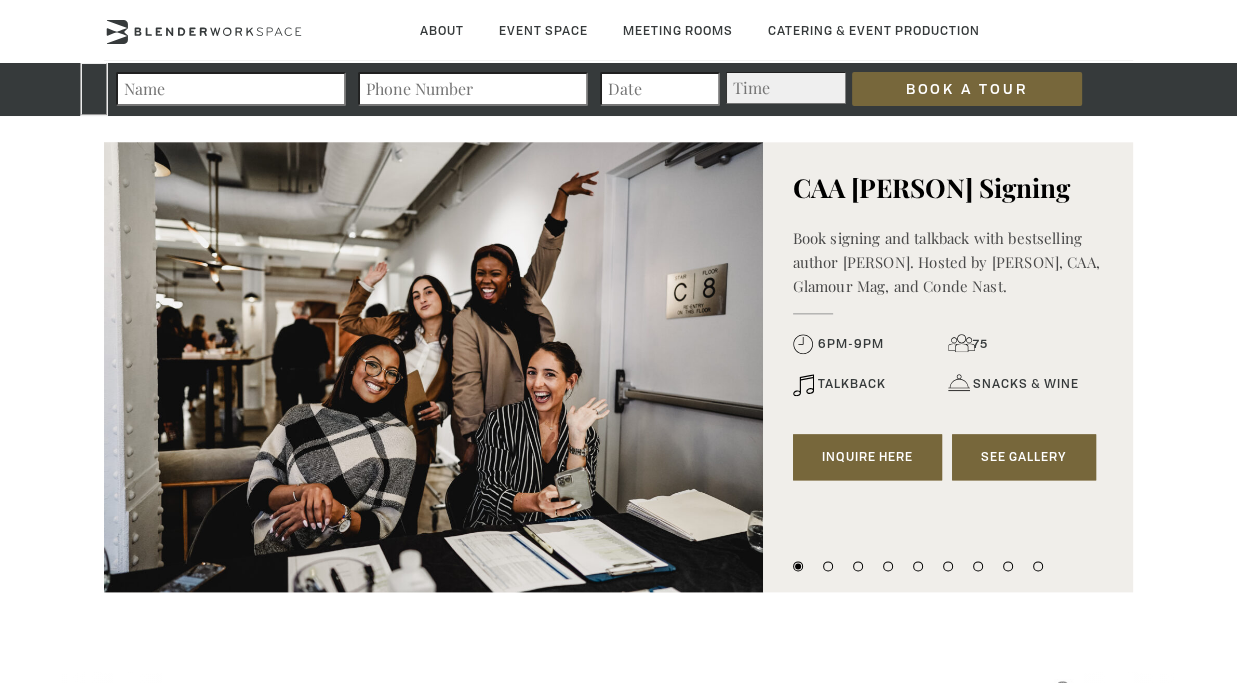 click on "Next" at bounding box center [0, 0] 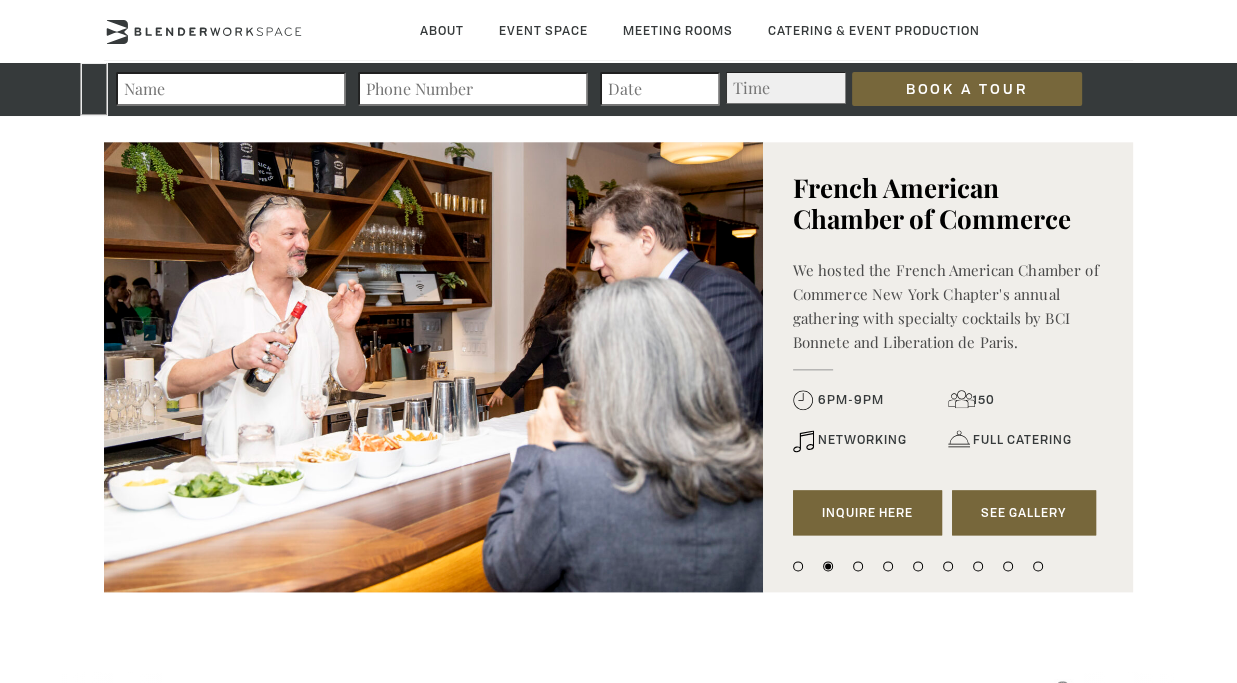 click on "Next" at bounding box center [0, 0] 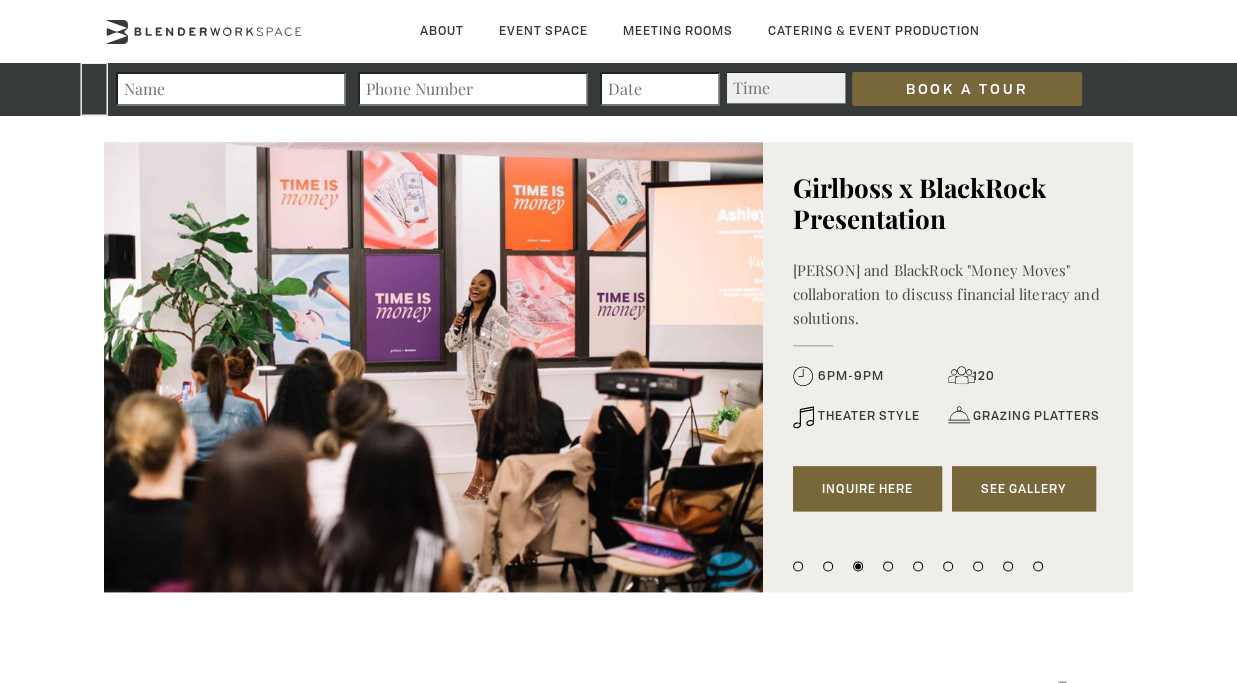 click on "Next" at bounding box center (0, 0) 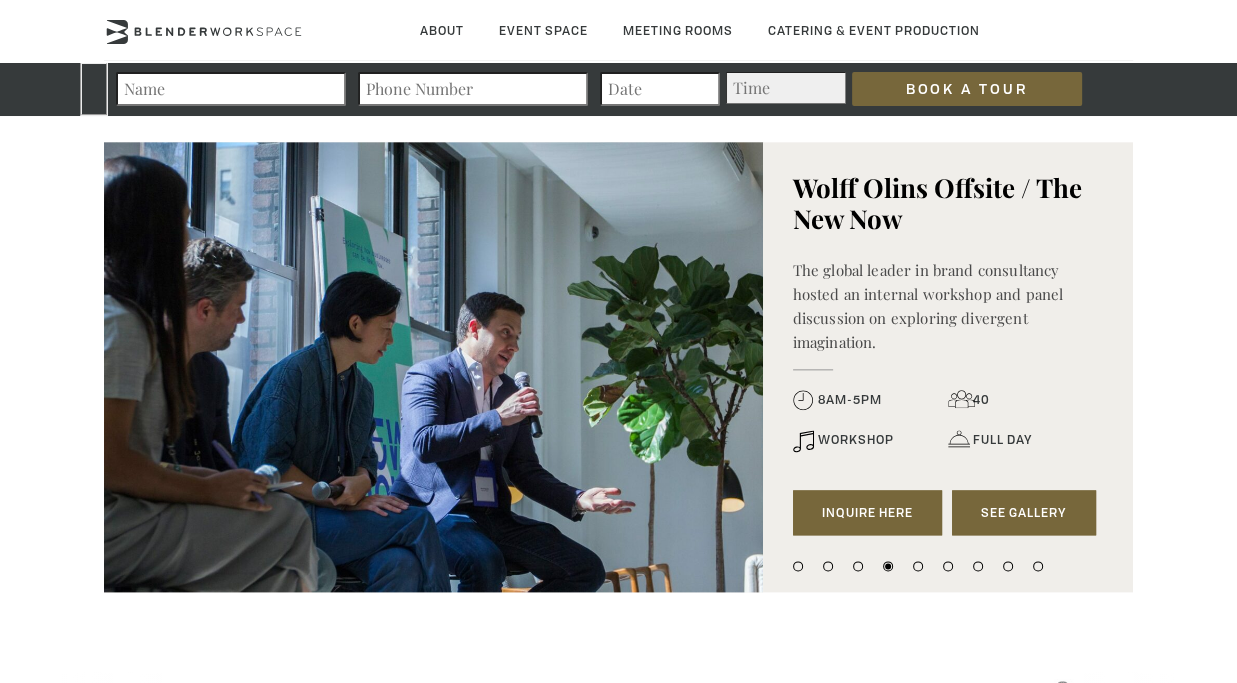 click on "Next" at bounding box center [0, 0] 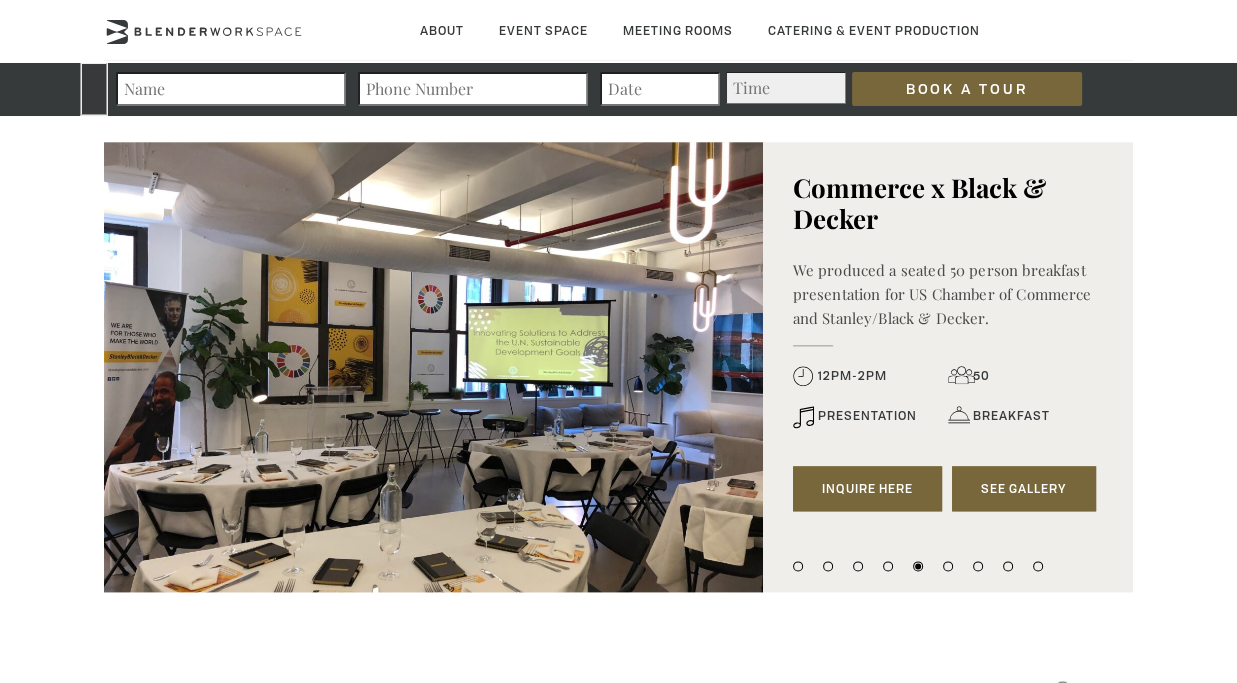 click on "Next" at bounding box center (0, 0) 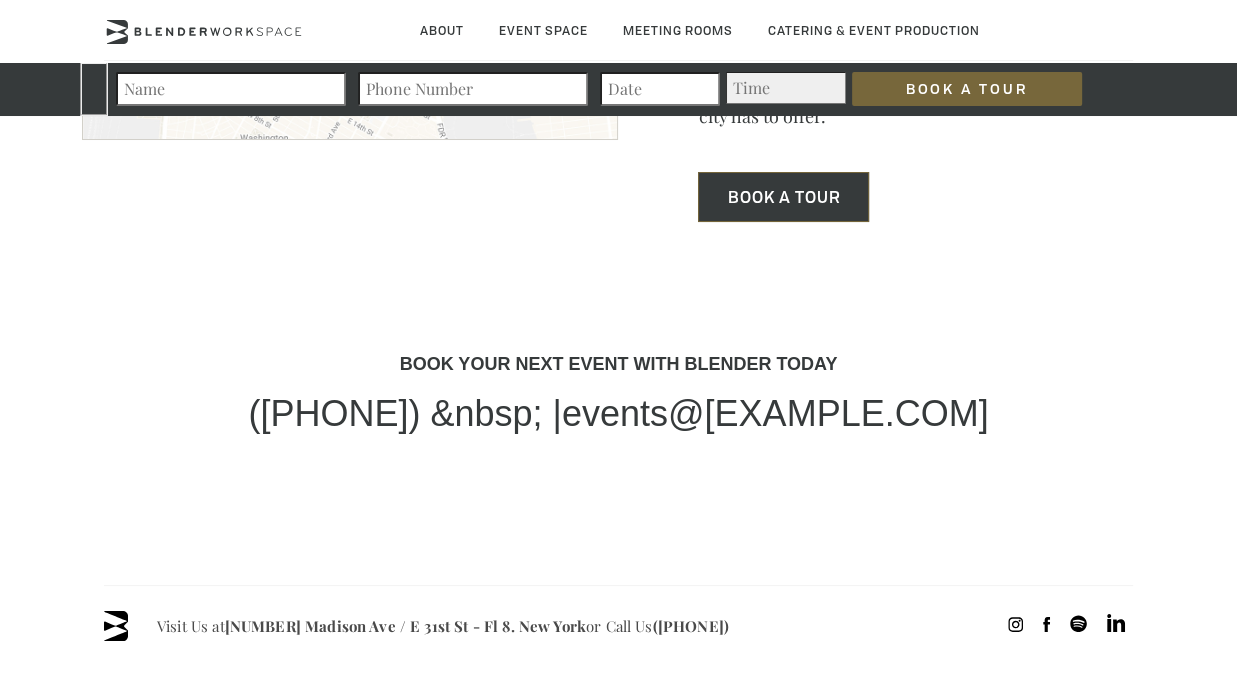 scroll, scrollTop: 5800, scrollLeft: 0, axis: vertical 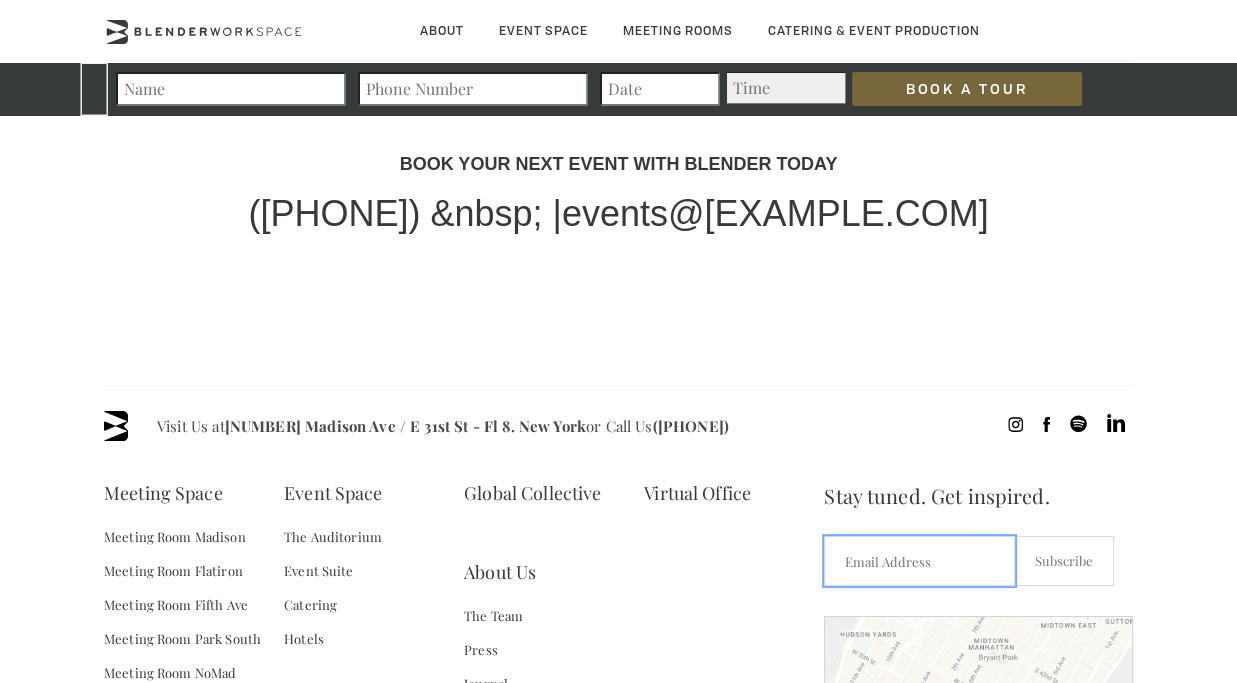 click on "Email *" at bounding box center (919, 561) 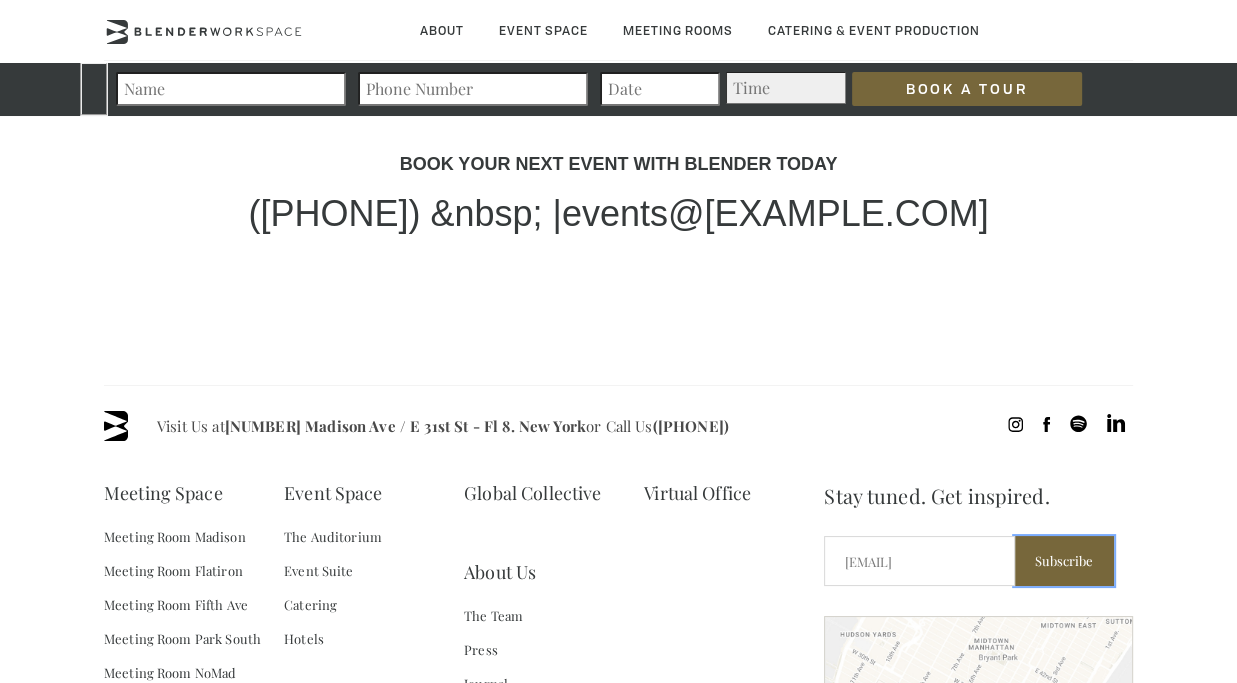 click on "Subscribe" at bounding box center (1064, 561) 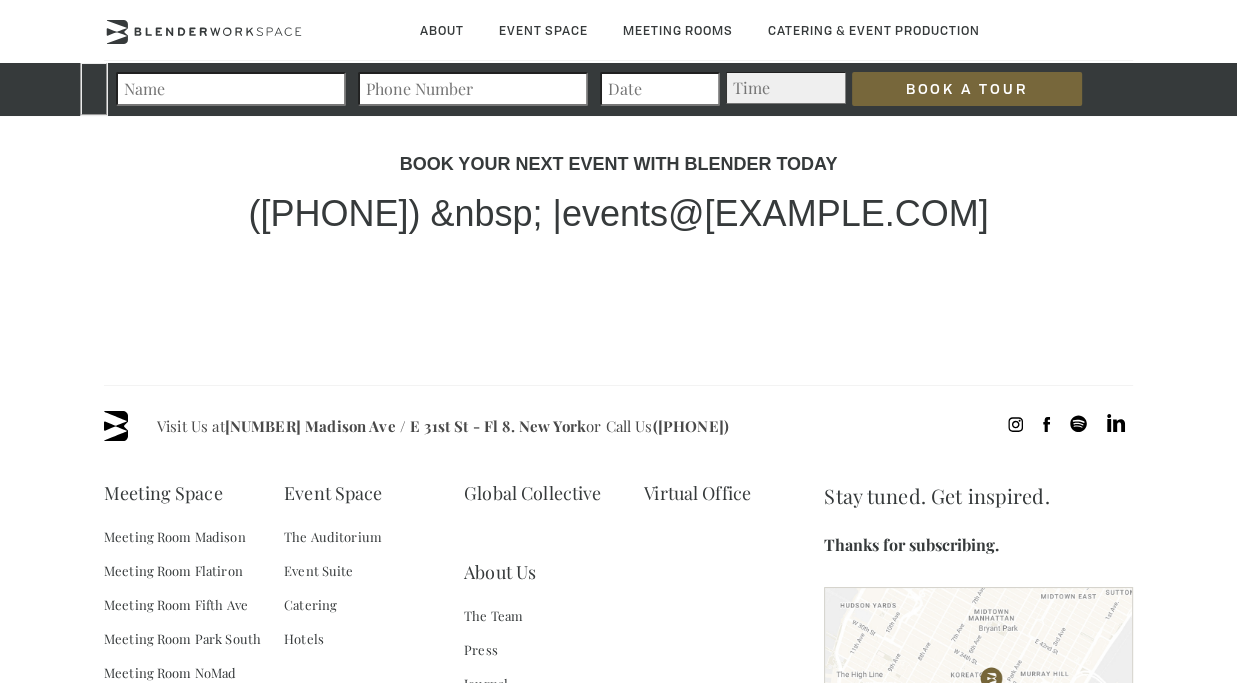 scroll, scrollTop: 5600, scrollLeft: 0, axis: vertical 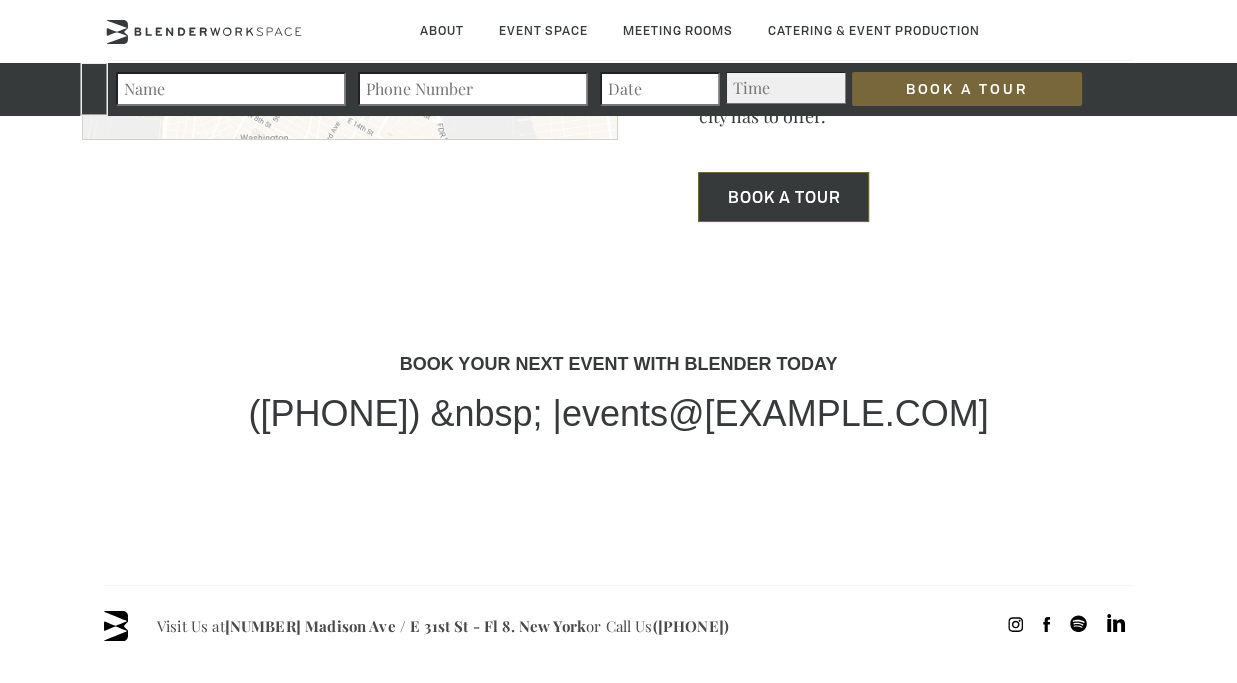 drag, startPoint x: 1044, startPoint y: 383, endPoint x: 519, endPoint y: 396, distance: 525.16095 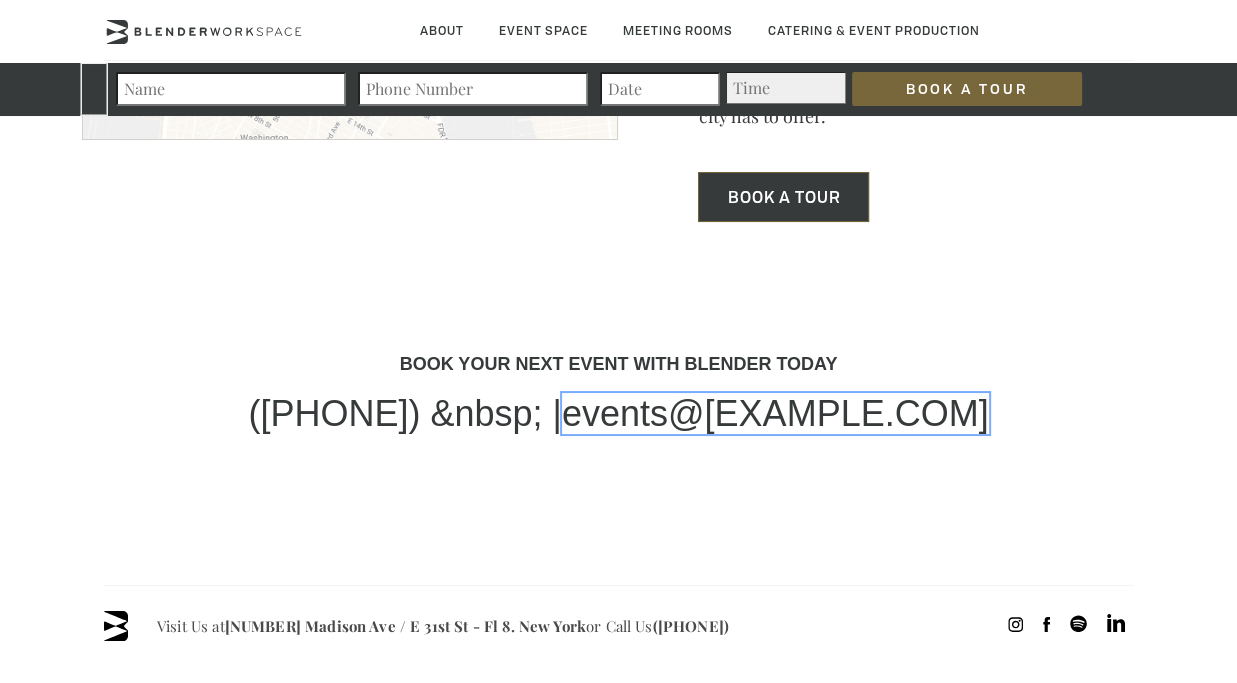 copy on "events@blenderworkspace.com" 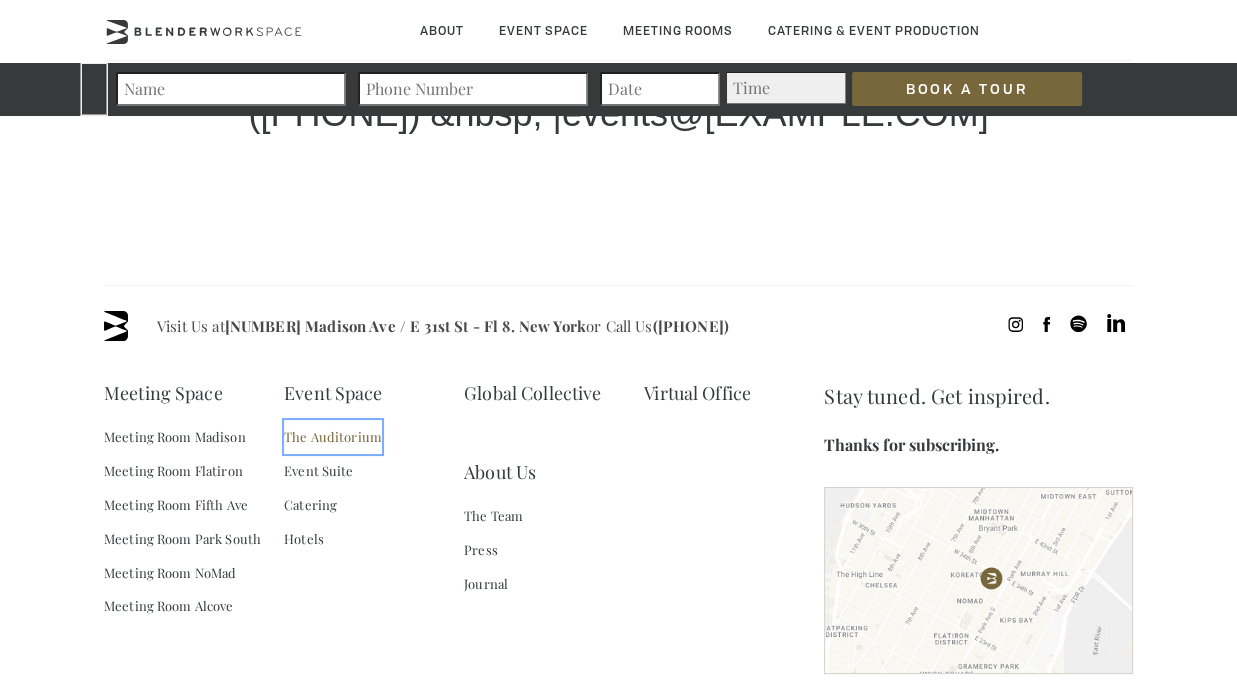 click on "The Auditorium" at bounding box center (333, 437) 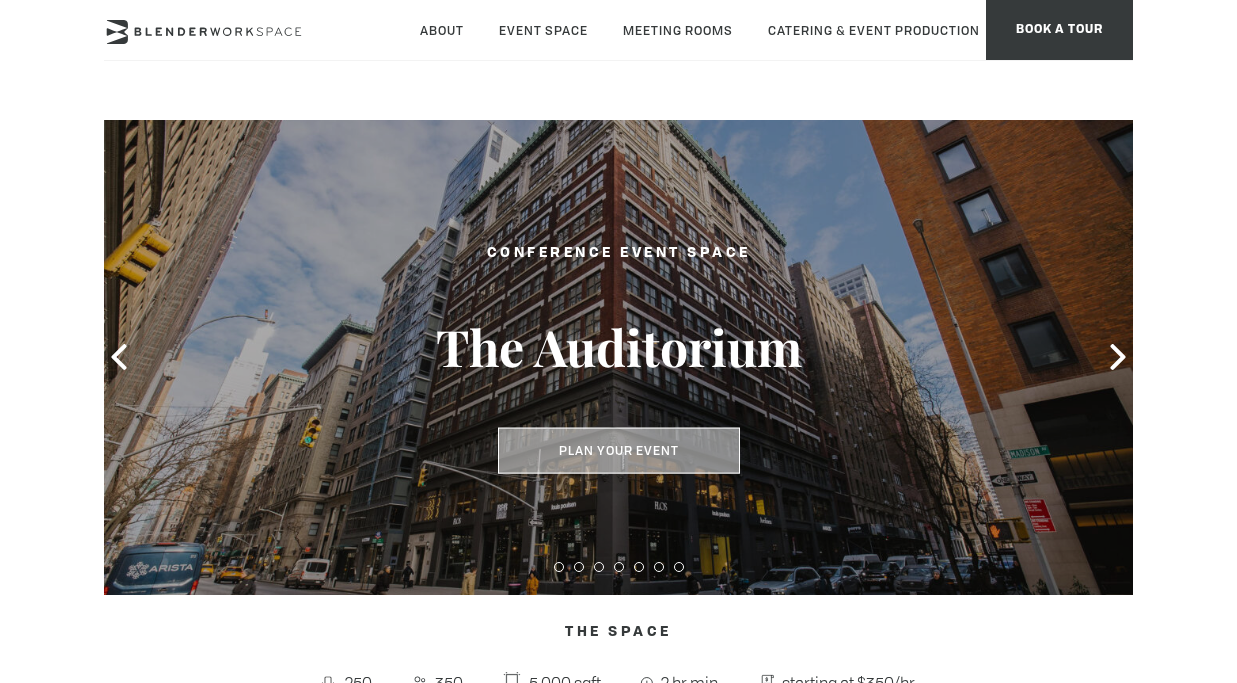 scroll, scrollTop: 0, scrollLeft: 0, axis: both 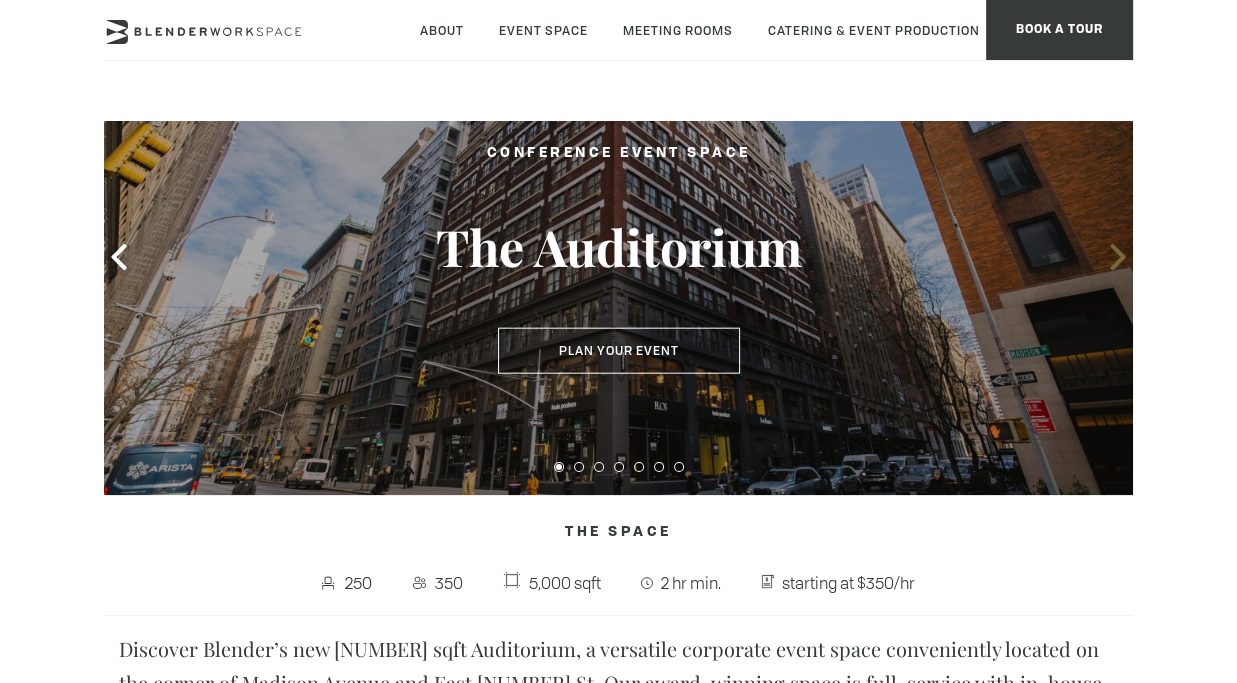 click 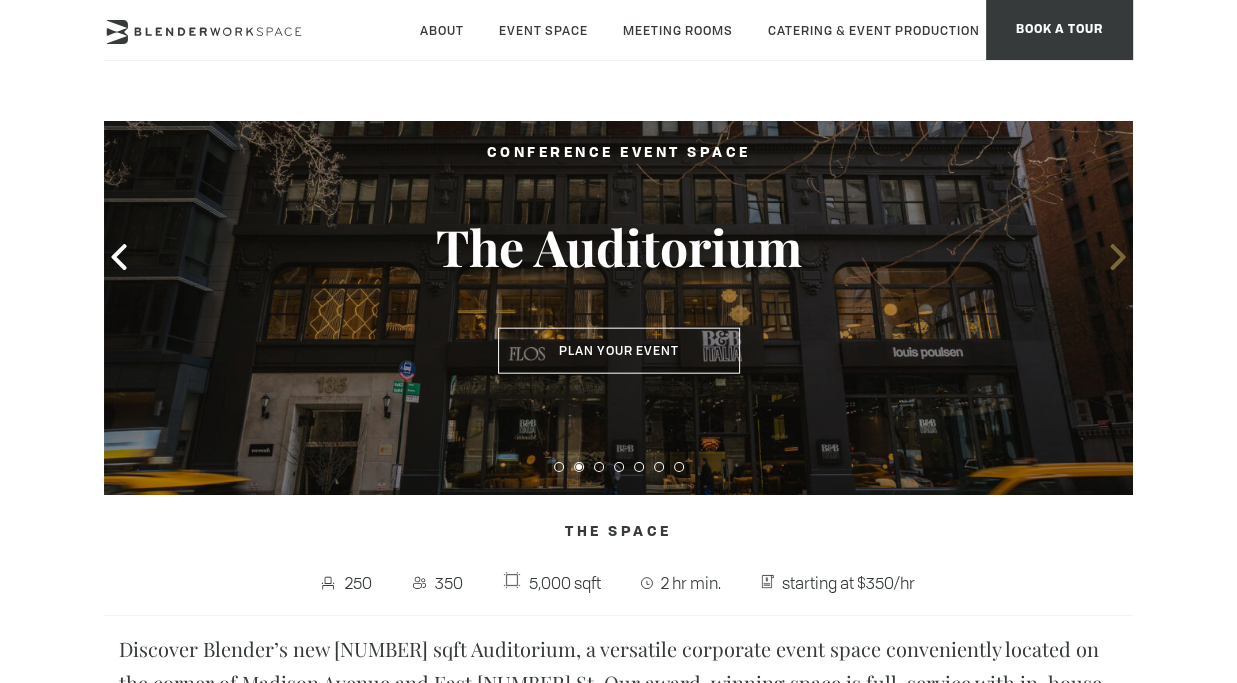 click 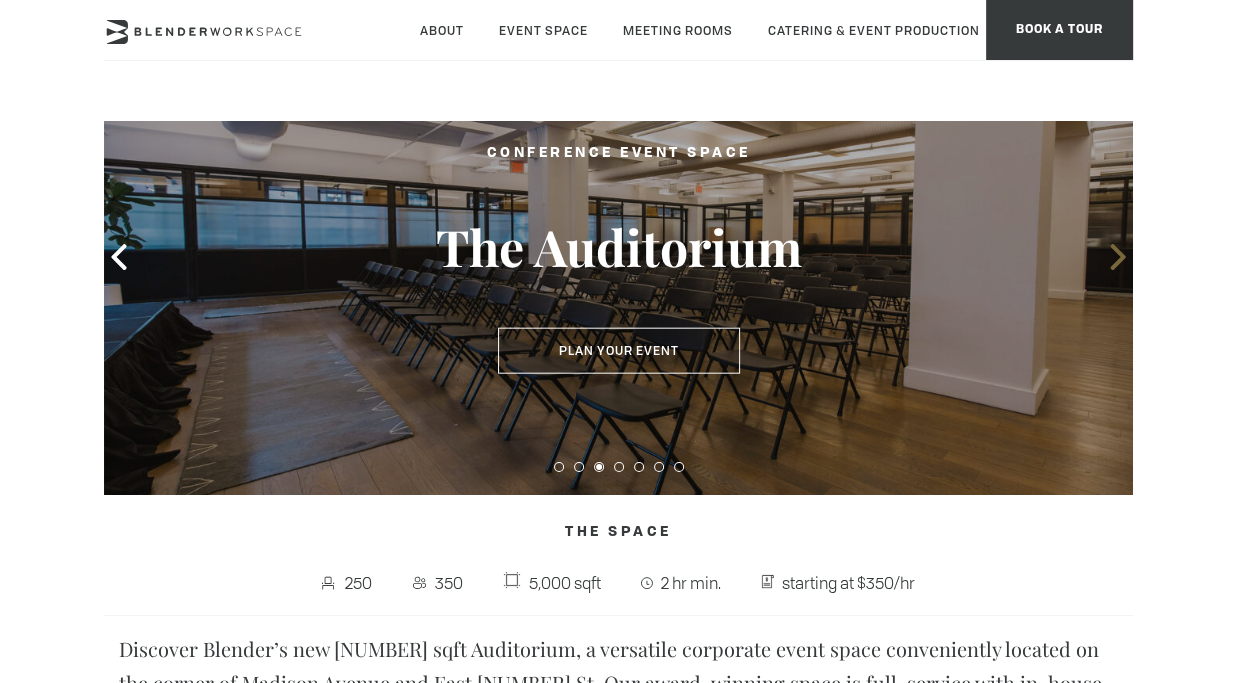 click 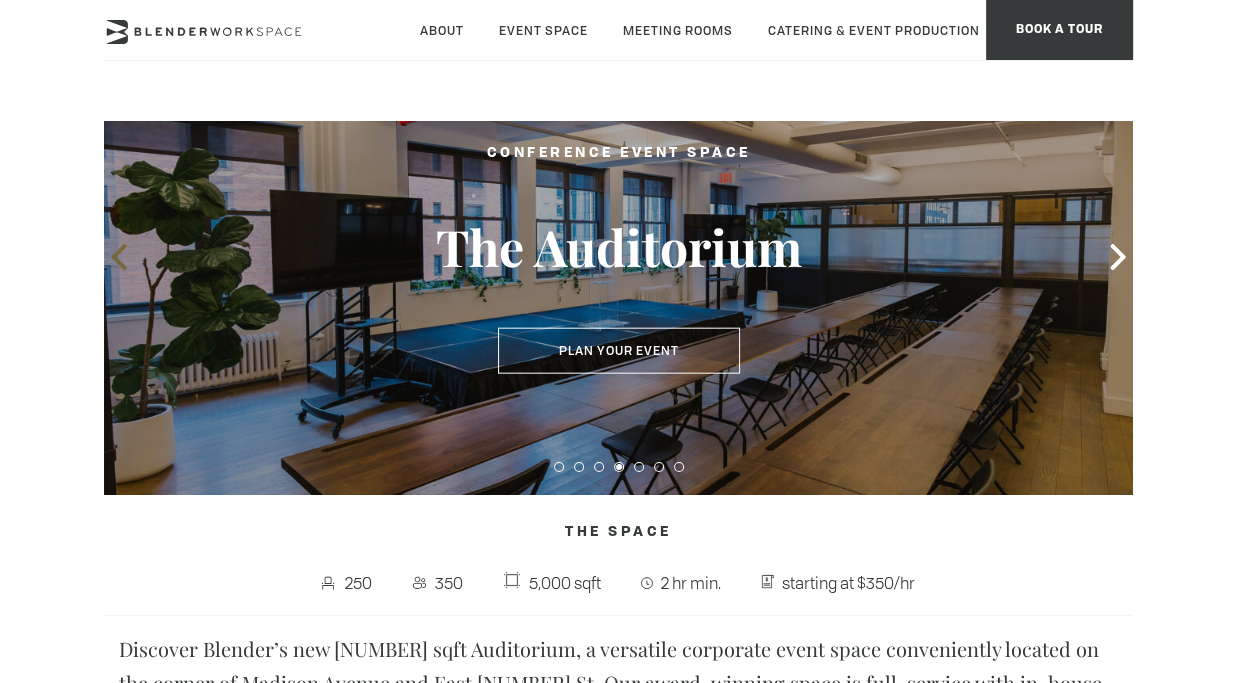 click 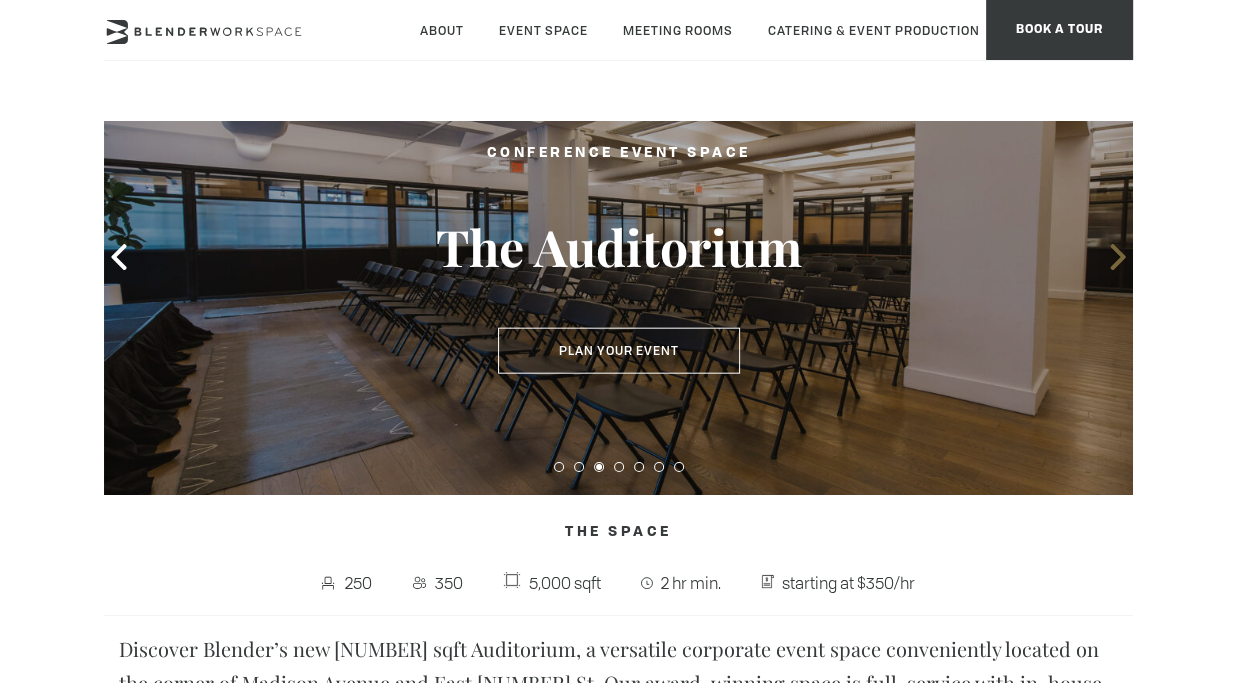 click 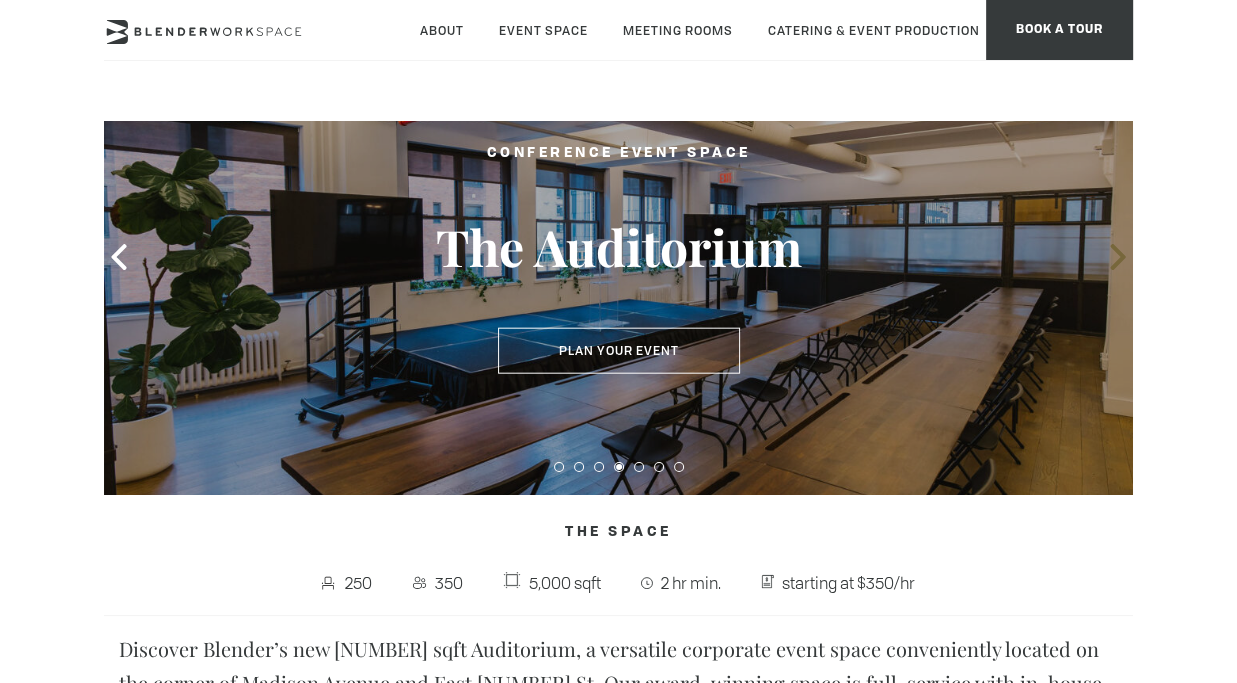 click 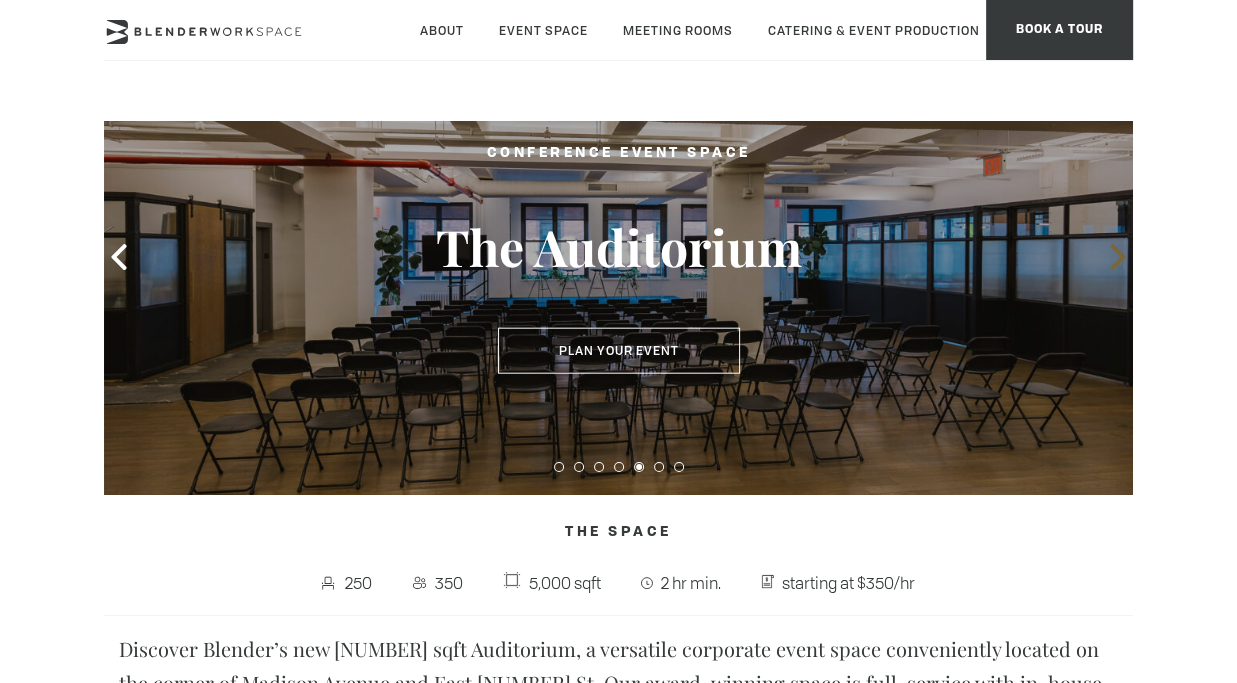 click 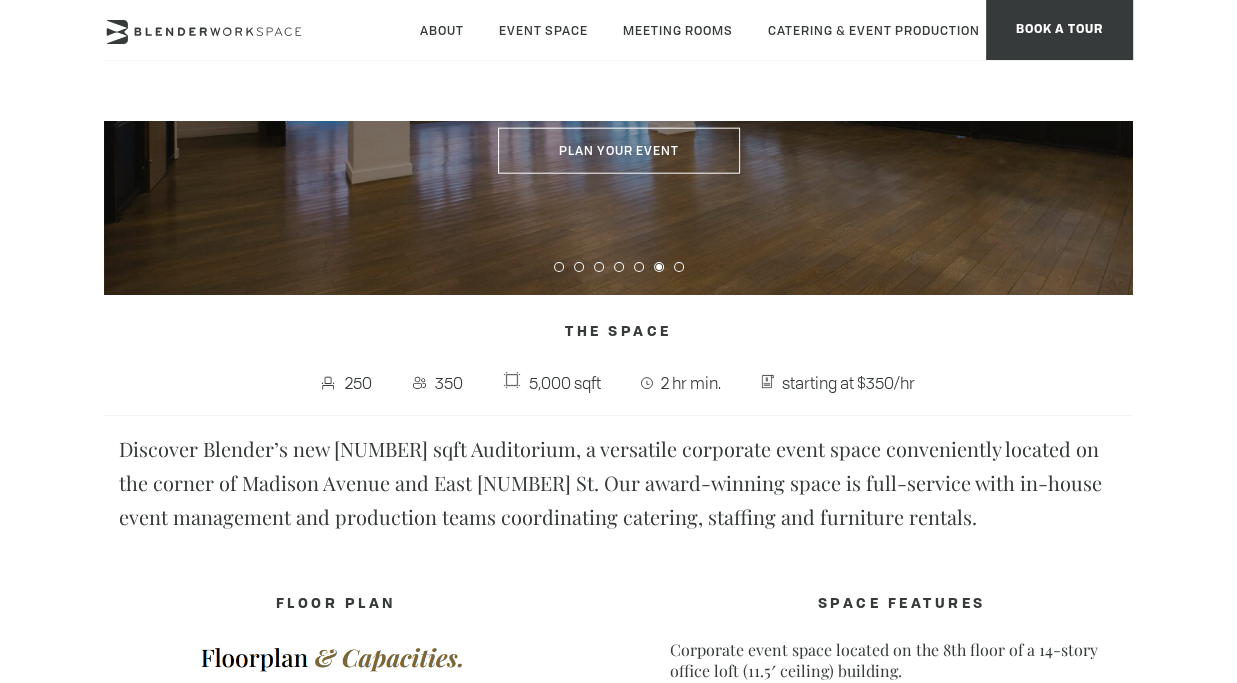 scroll, scrollTop: 0, scrollLeft: 0, axis: both 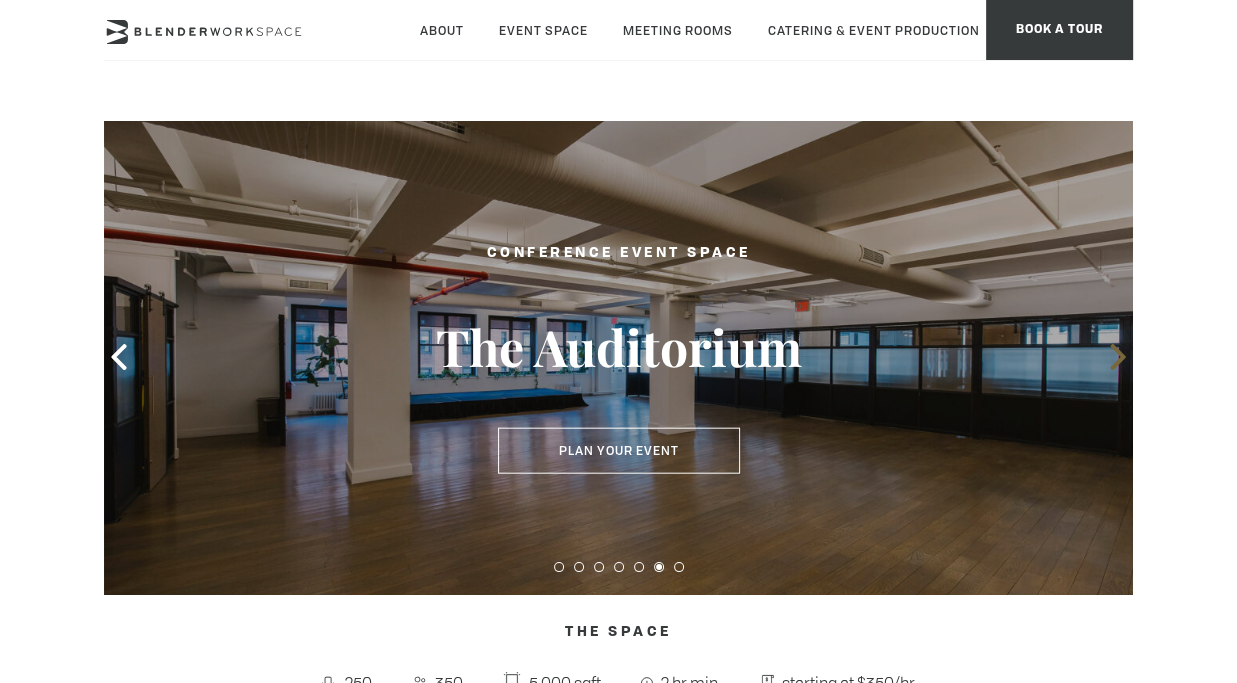 click 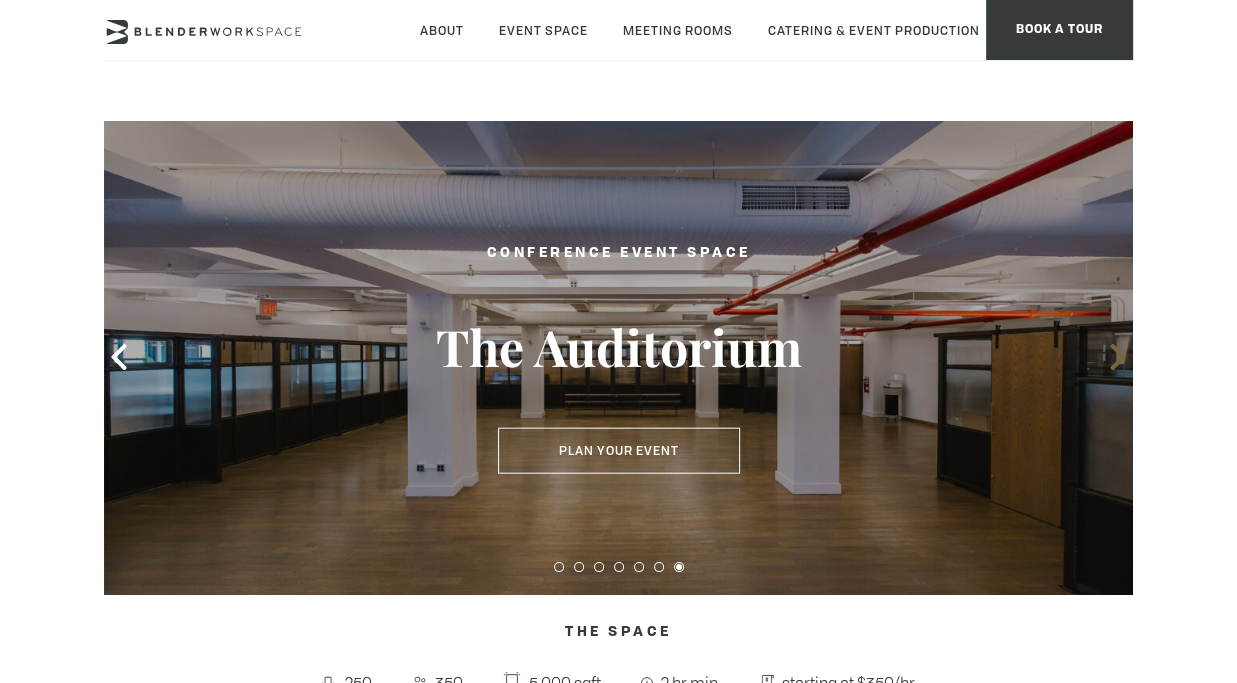 click 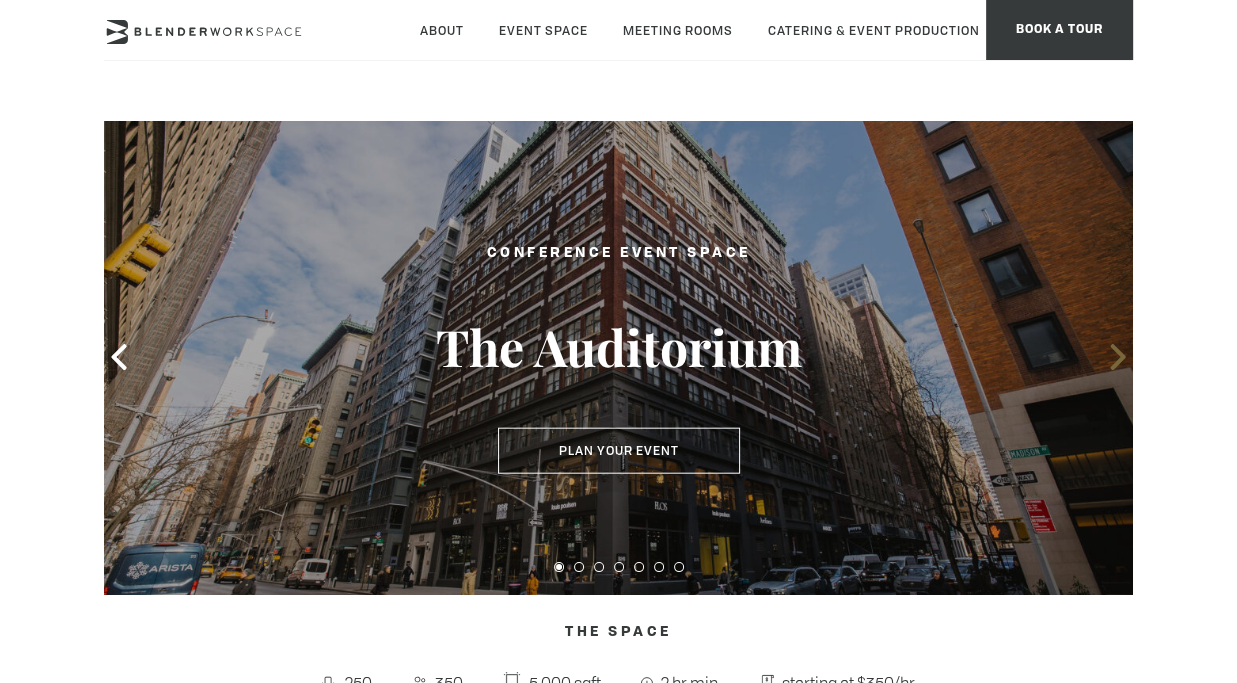 click 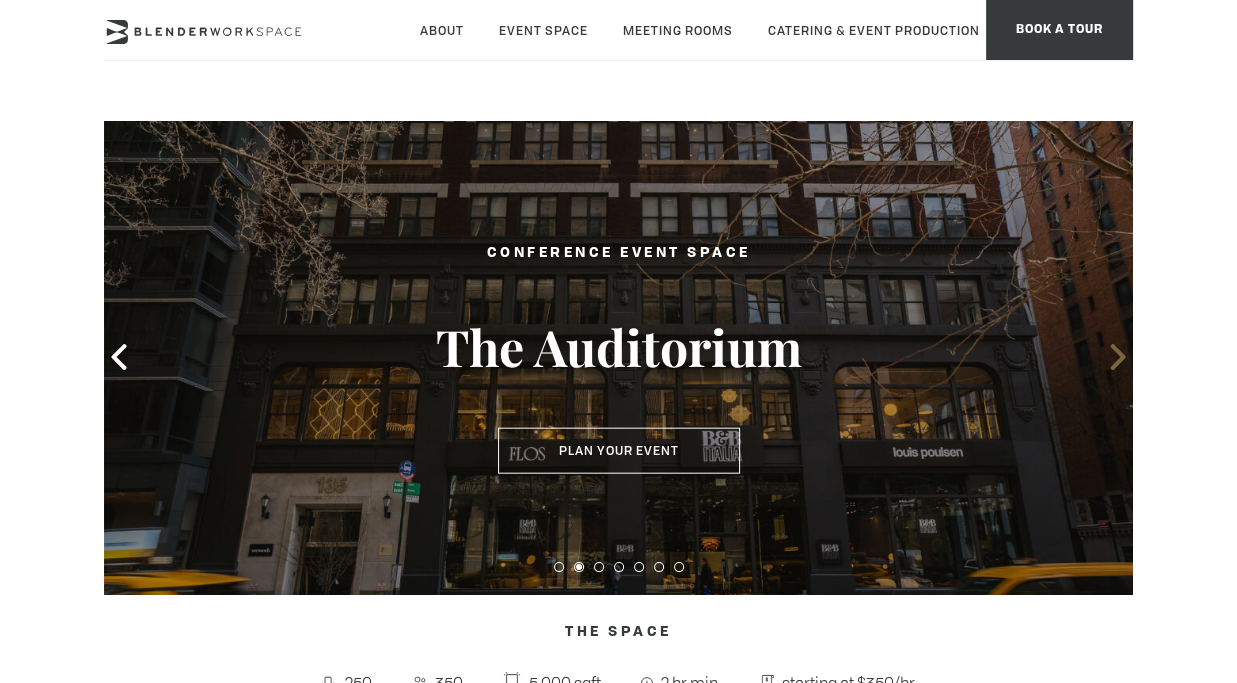 click 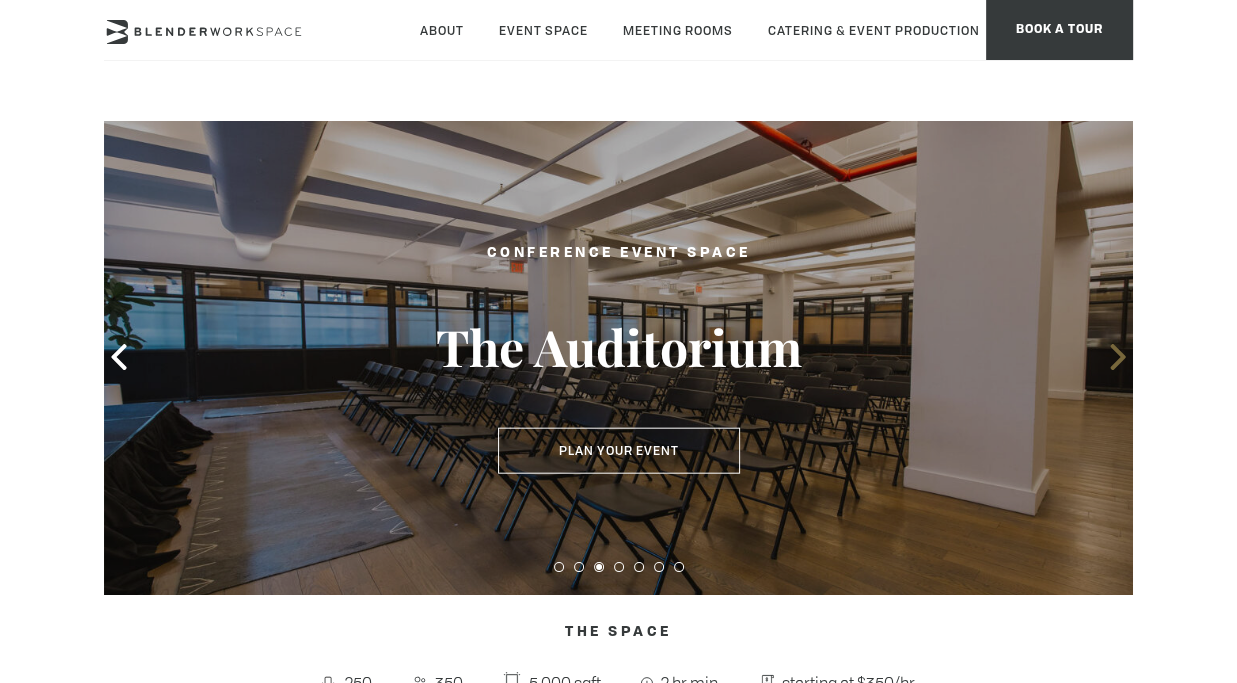 click 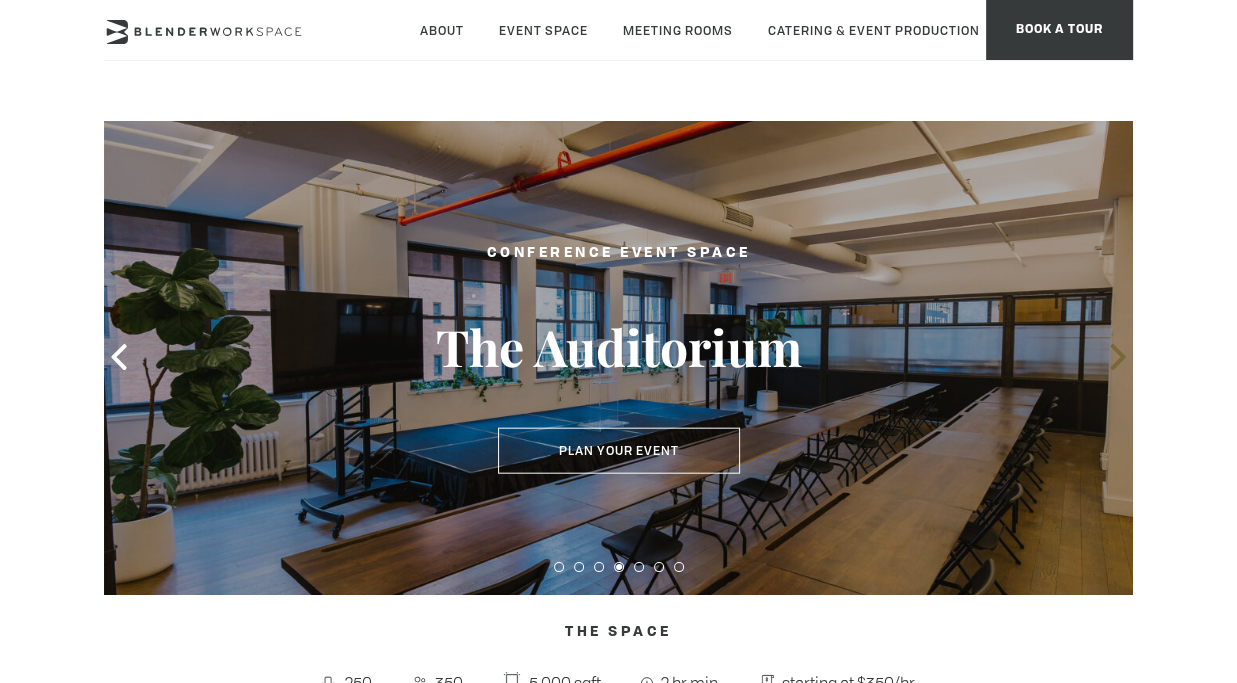 click 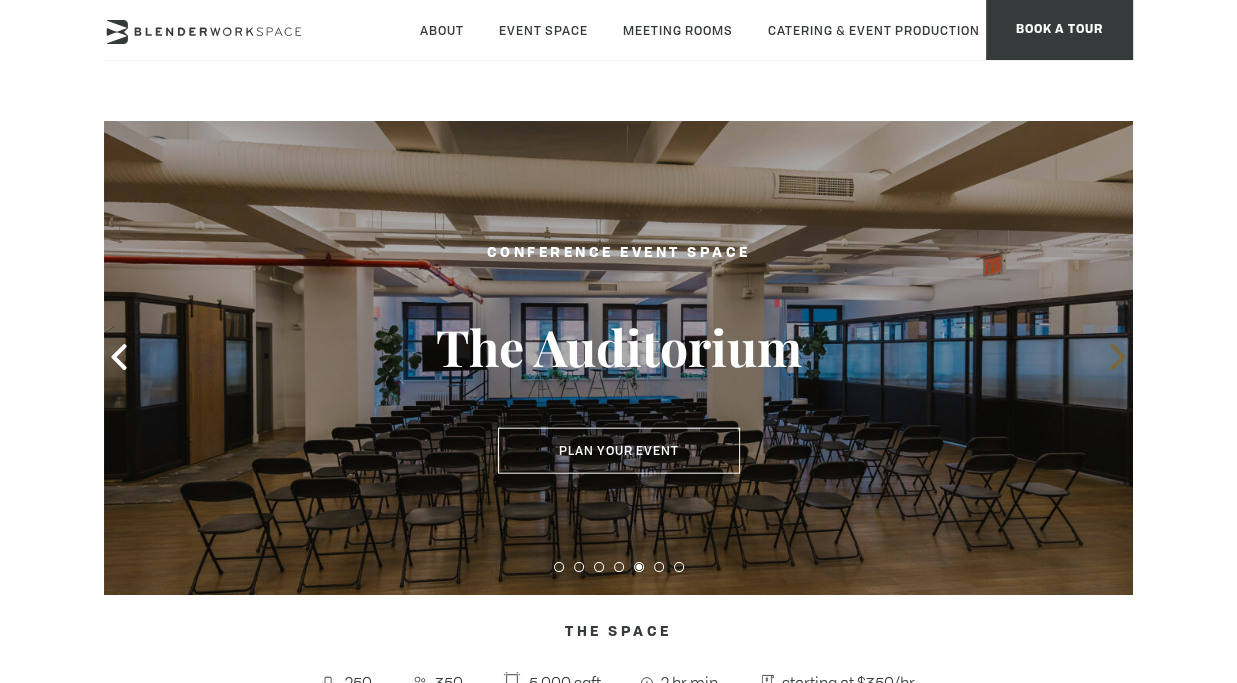 click 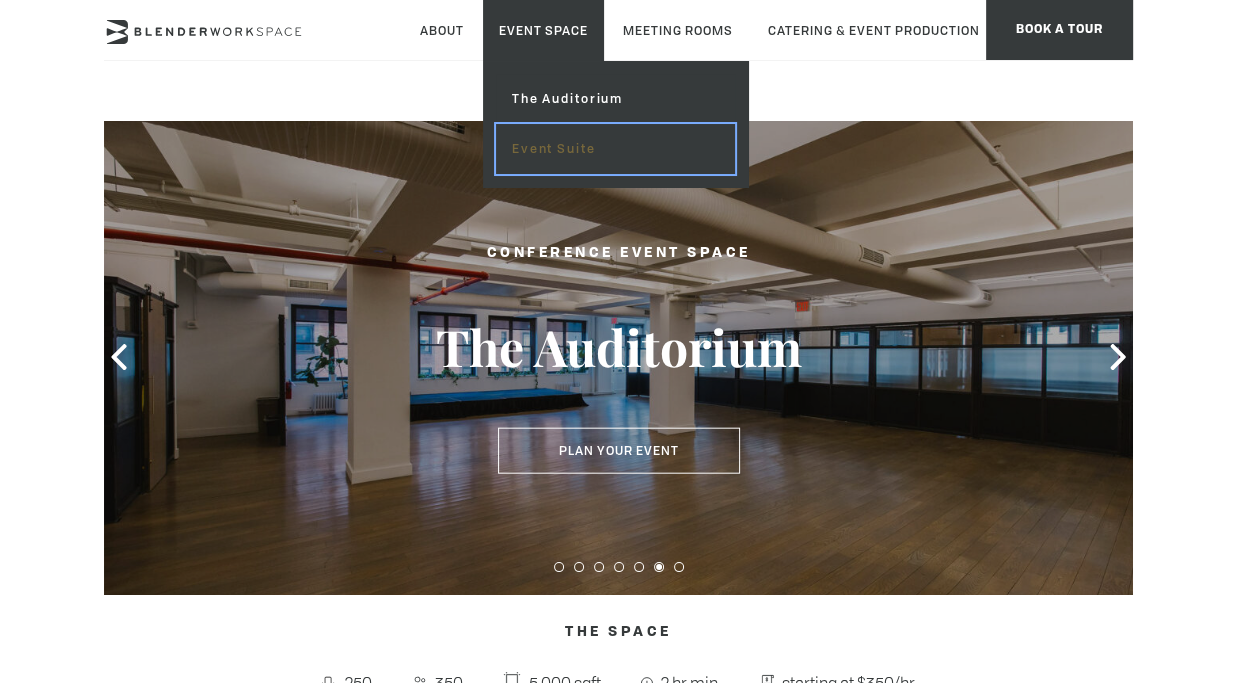 click on "Event Suite" at bounding box center (615, 149) 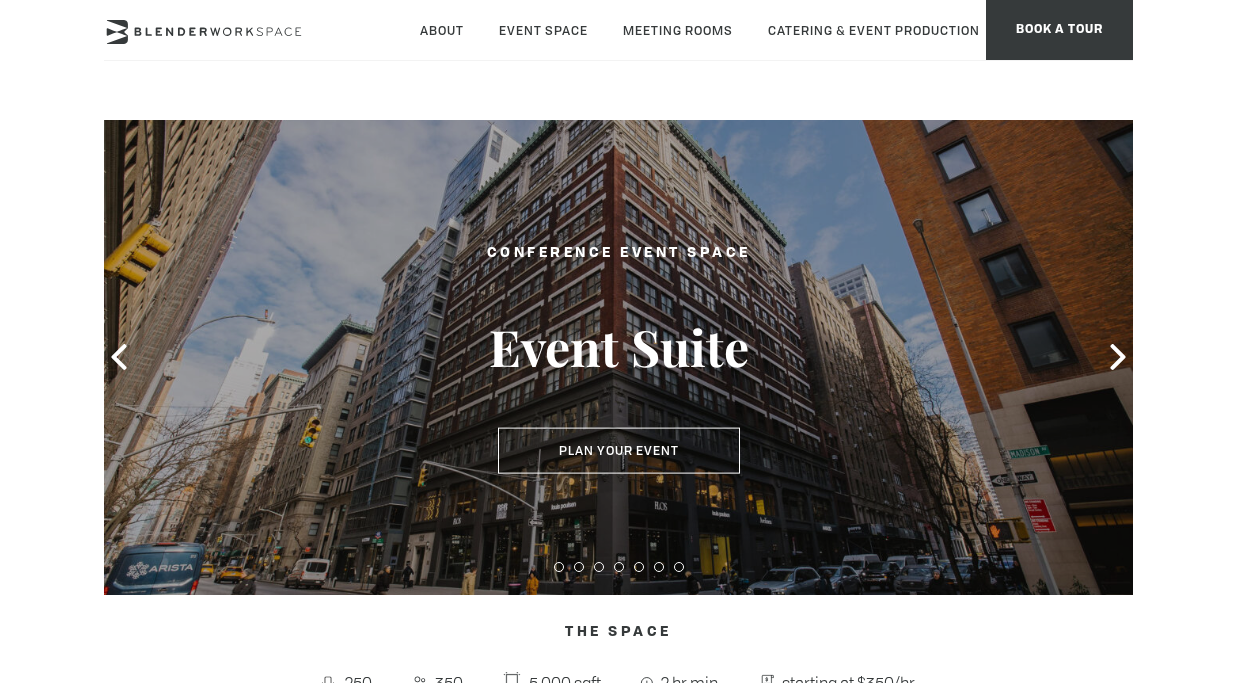 scroll, scrollTop: 0, scrollLeft: 0, axis: both 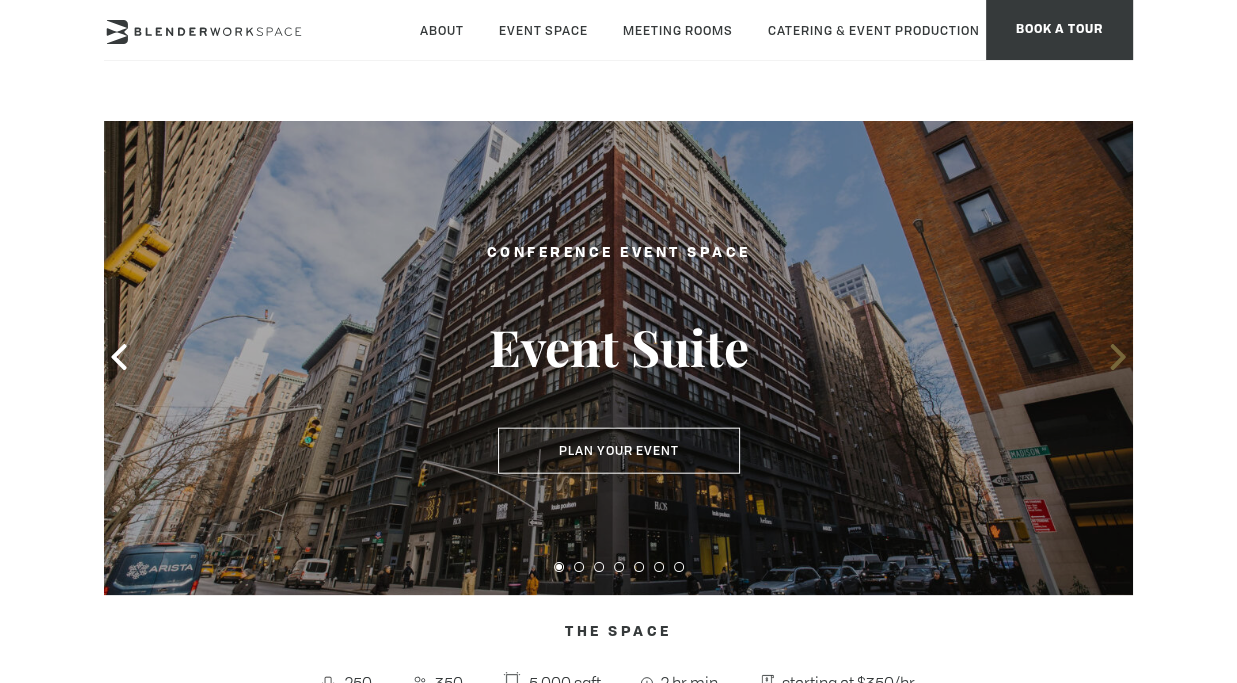 click 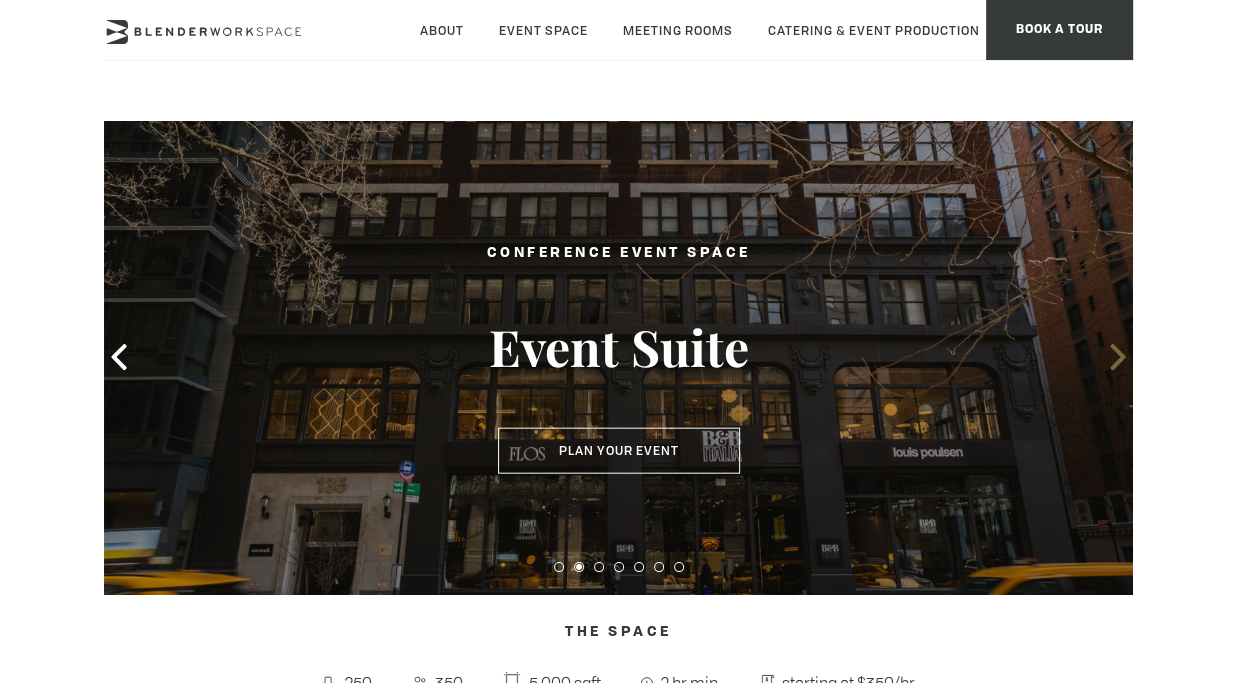 click 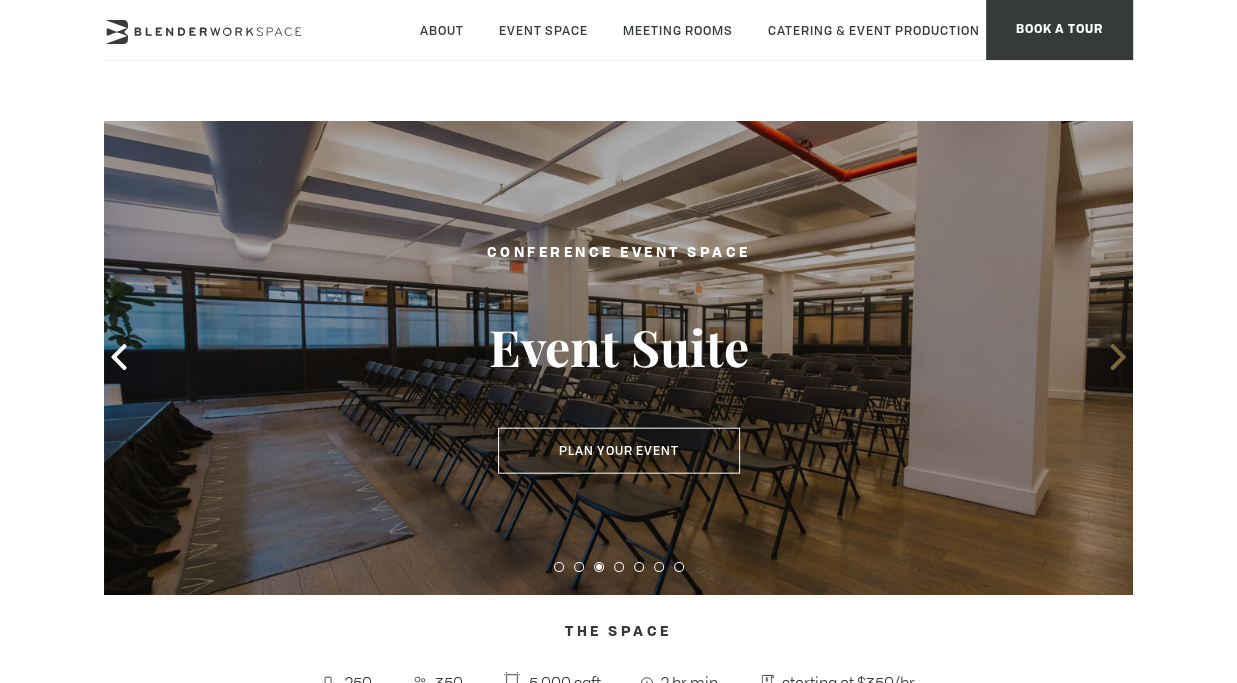 click 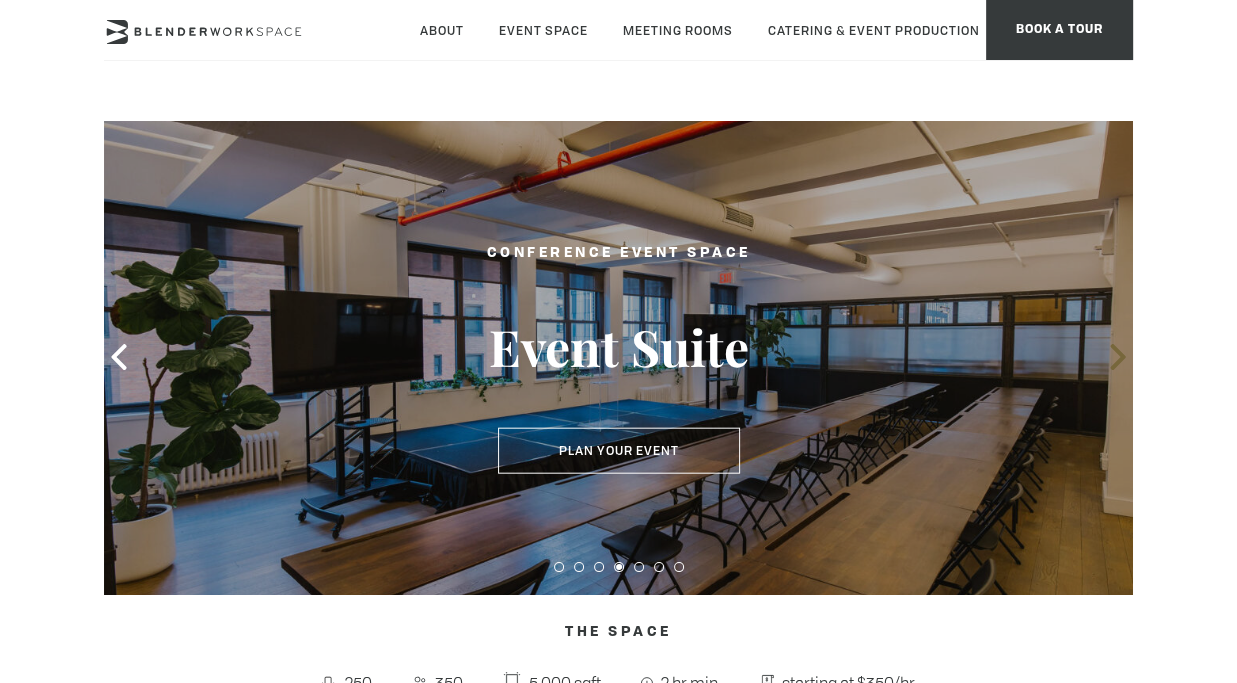 click 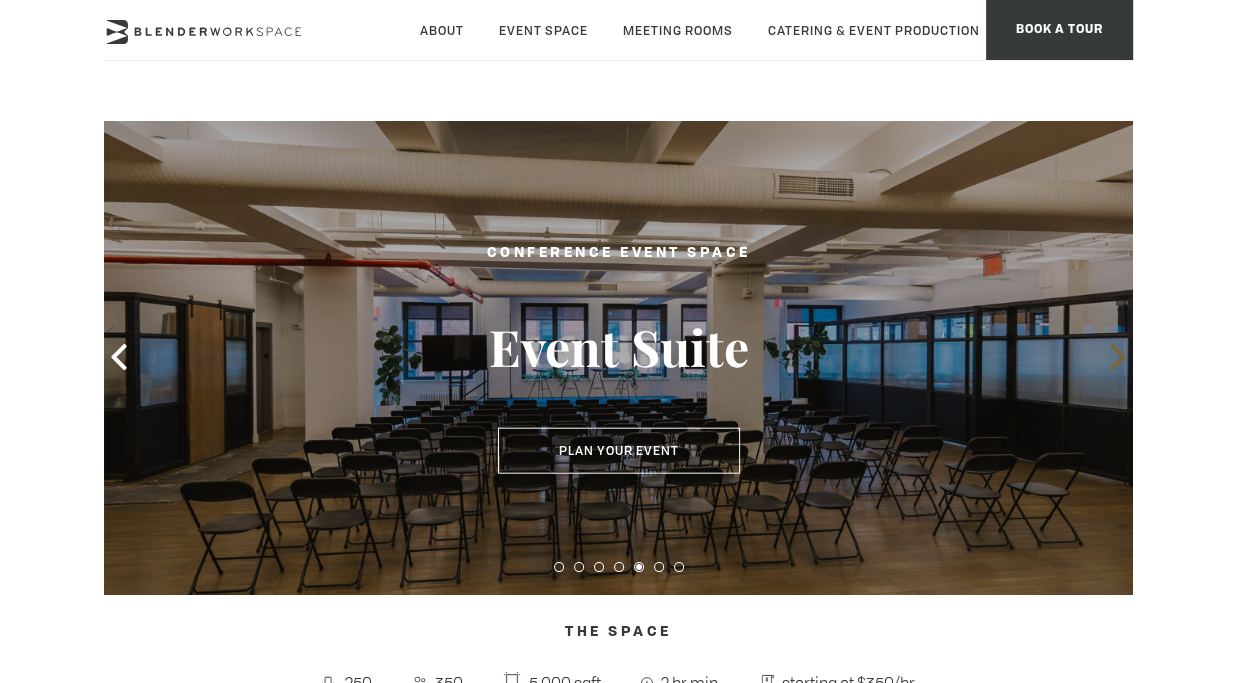 click 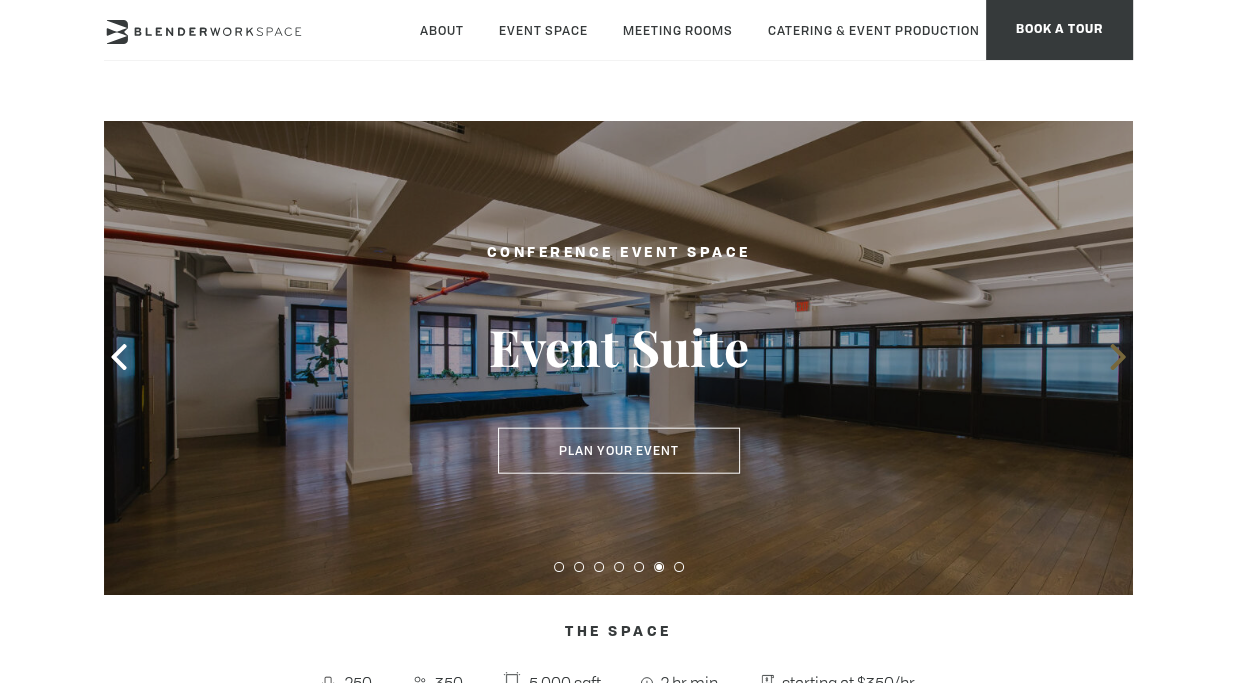 click 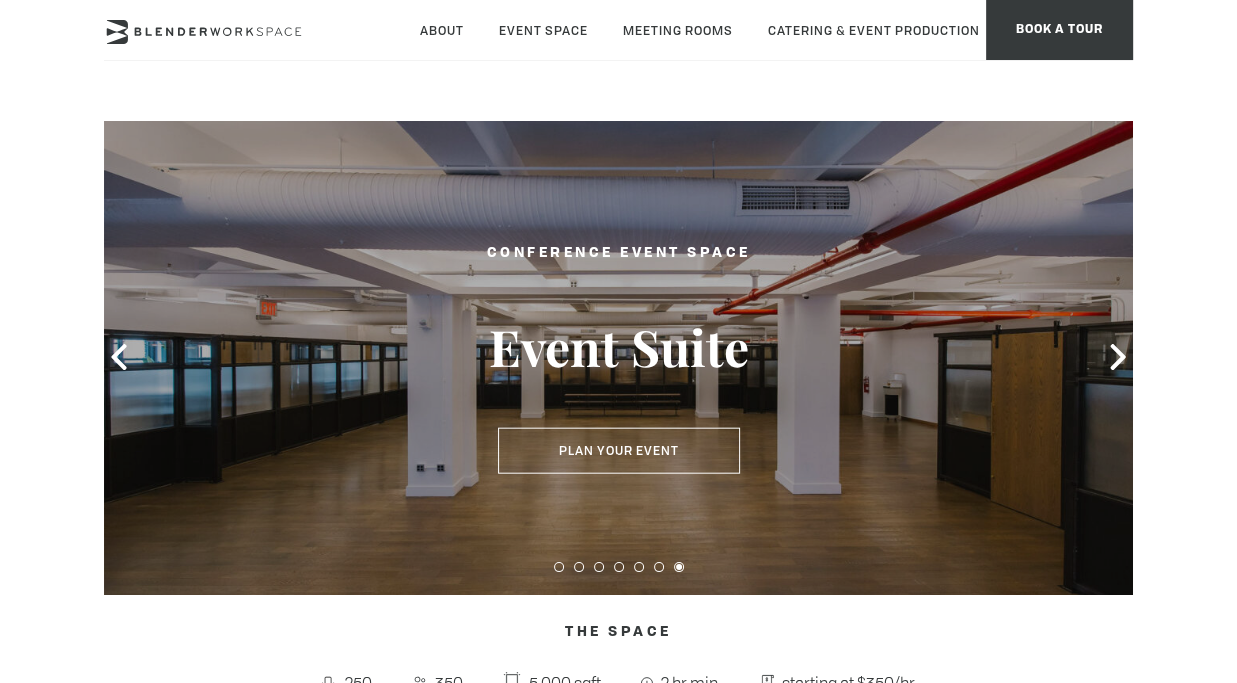scroll, scrollTop: 200, scrollLeft: 0, axis: vertical 